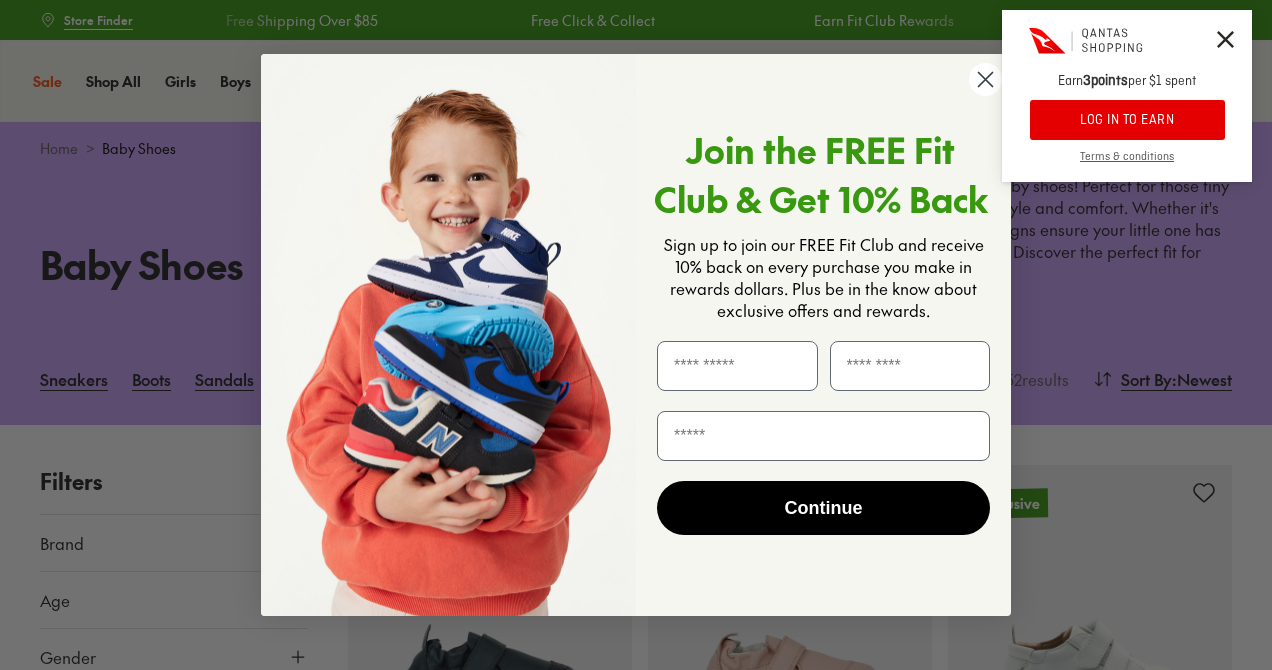 scroll, scrollTop: 0, scrollLeft: 0, axis: both 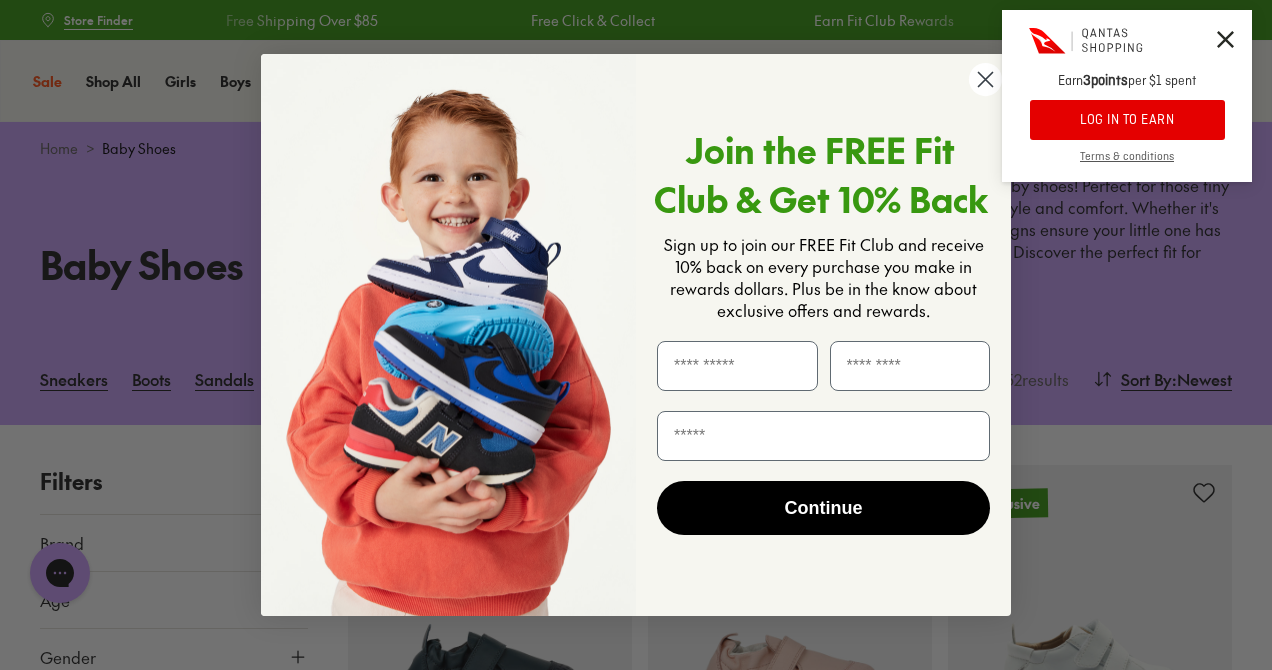 click 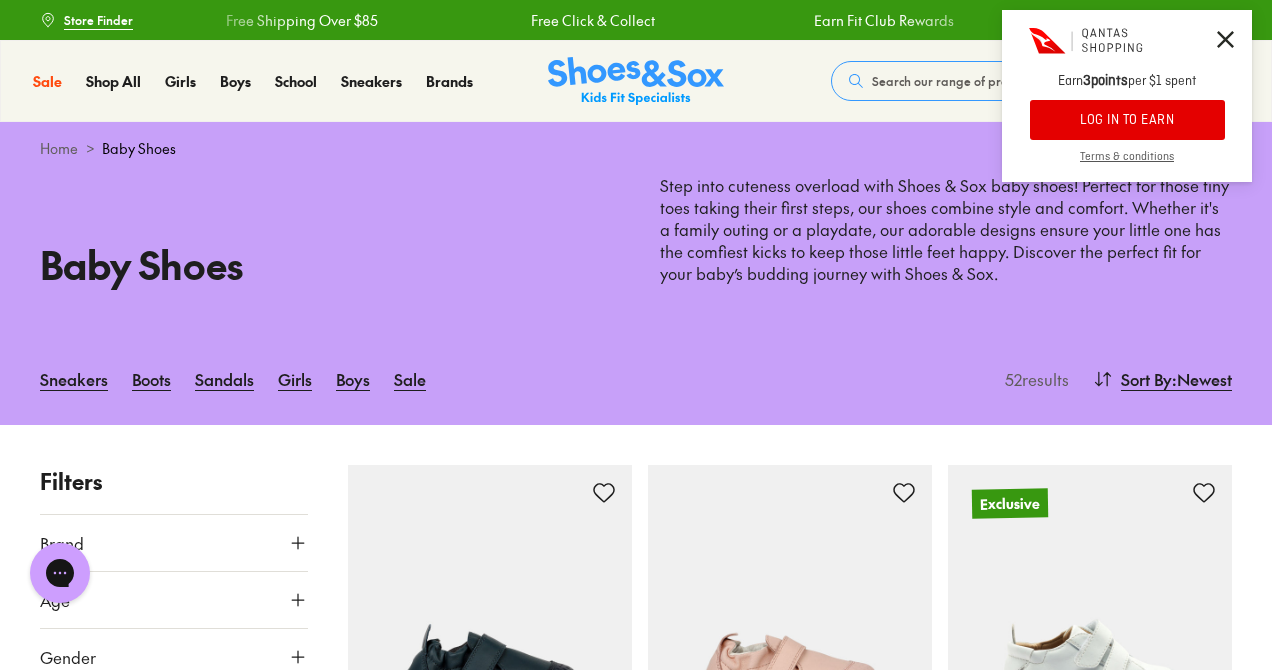 click 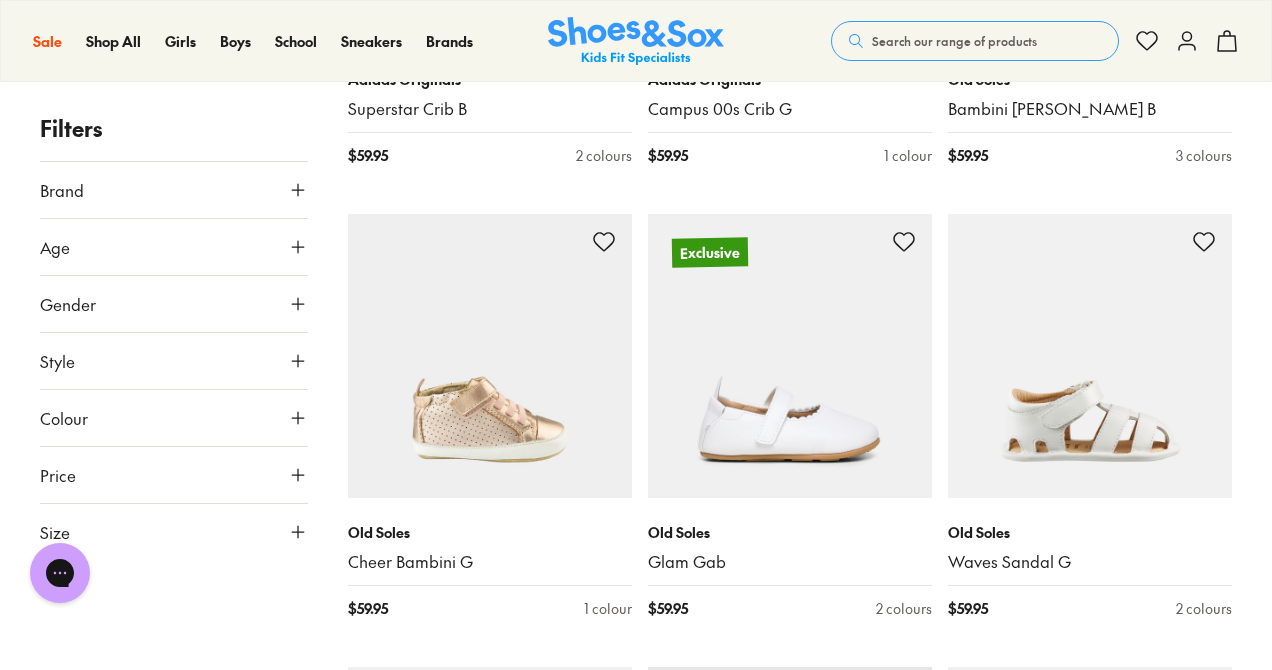 scroll, scrollTop: 2240, scrollLeft: 0, axis: vertical 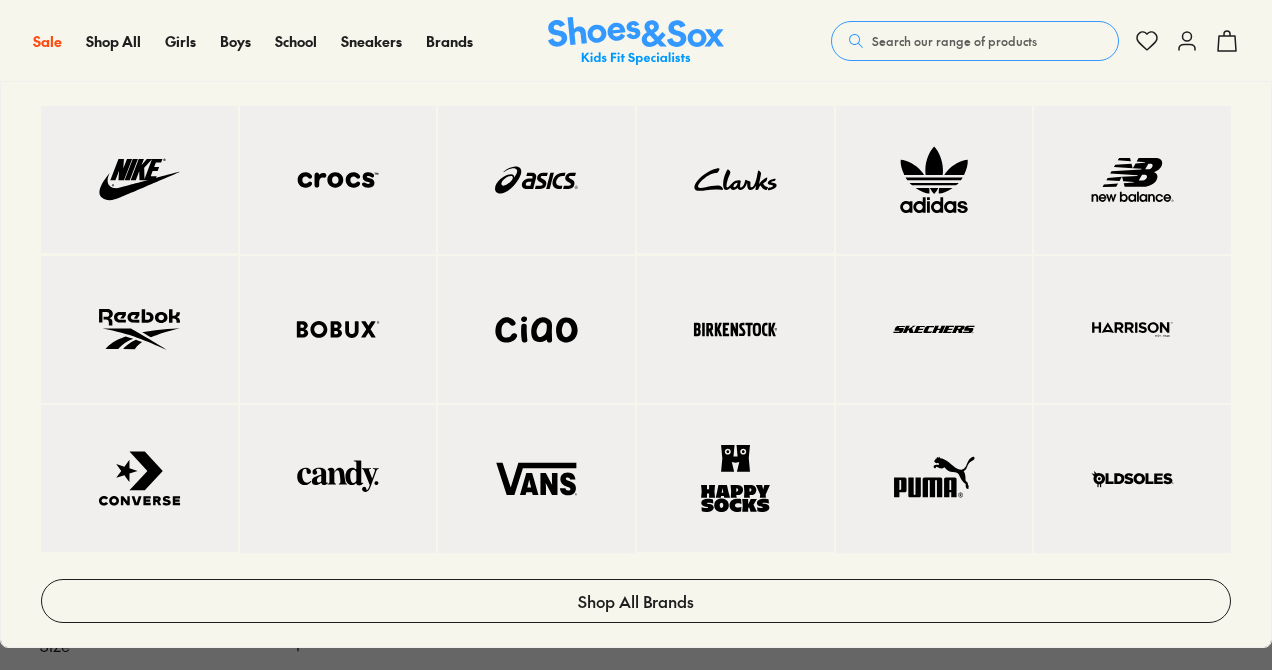 click at bounding box center [338, 330] 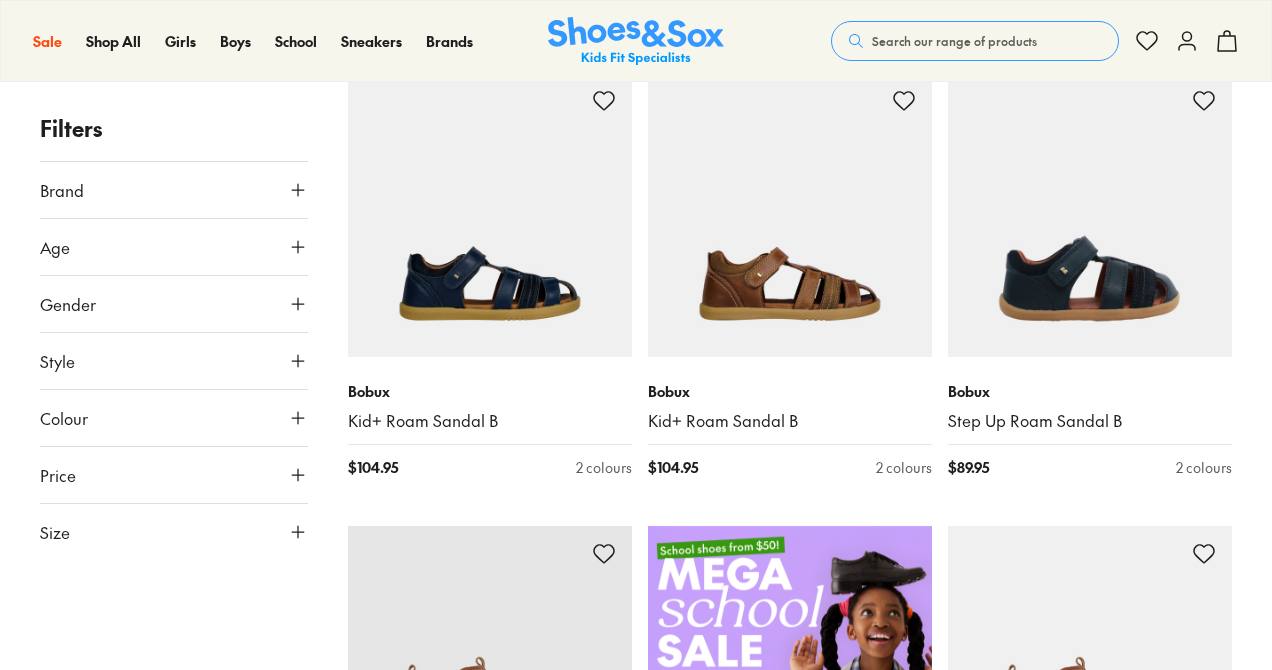 scroll, scrollTop: 331, scrollLeft: 0, axis: vertical 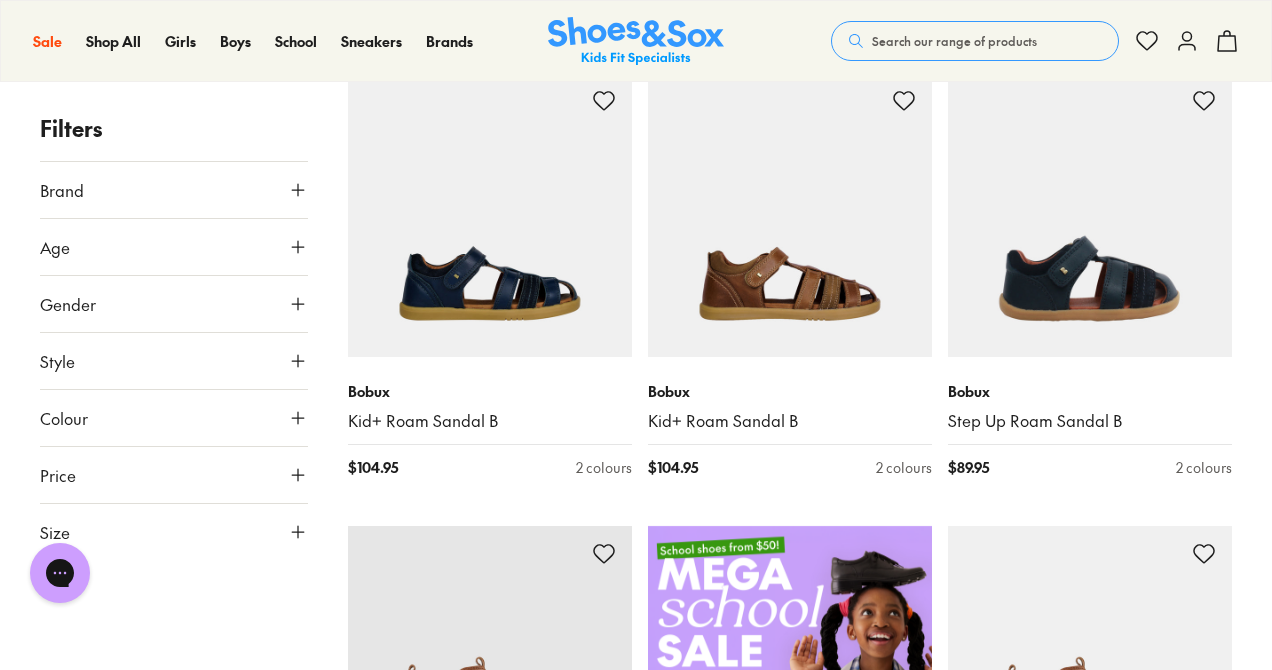 click 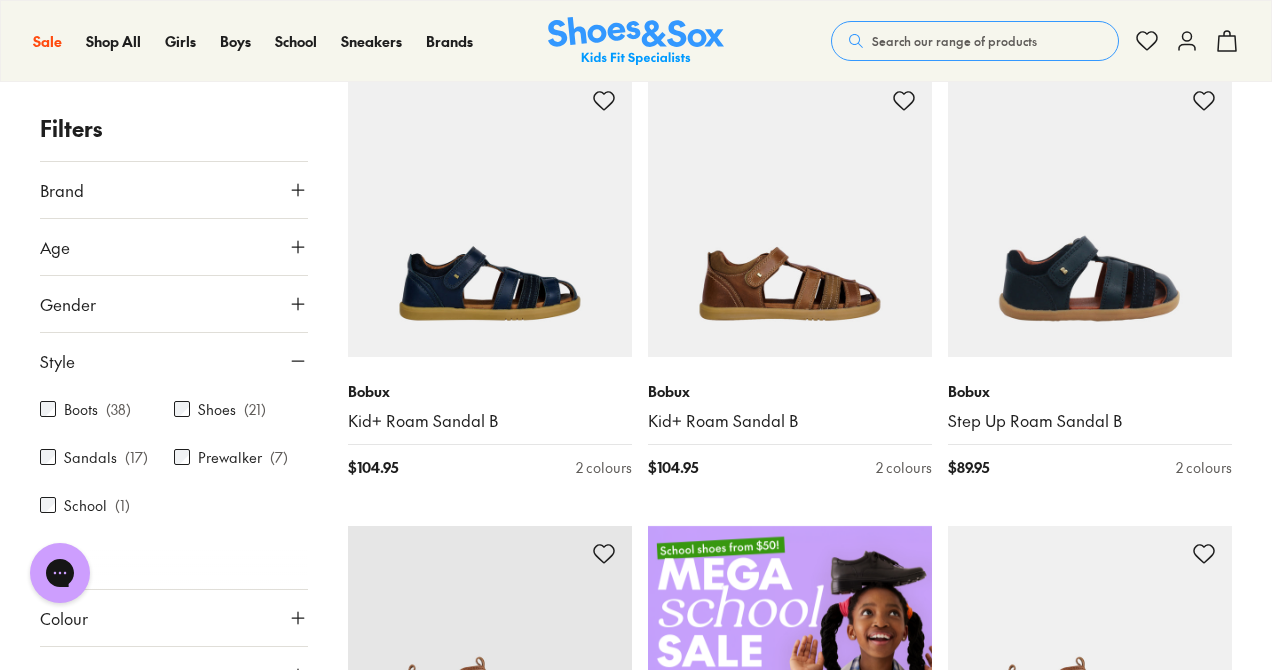 click 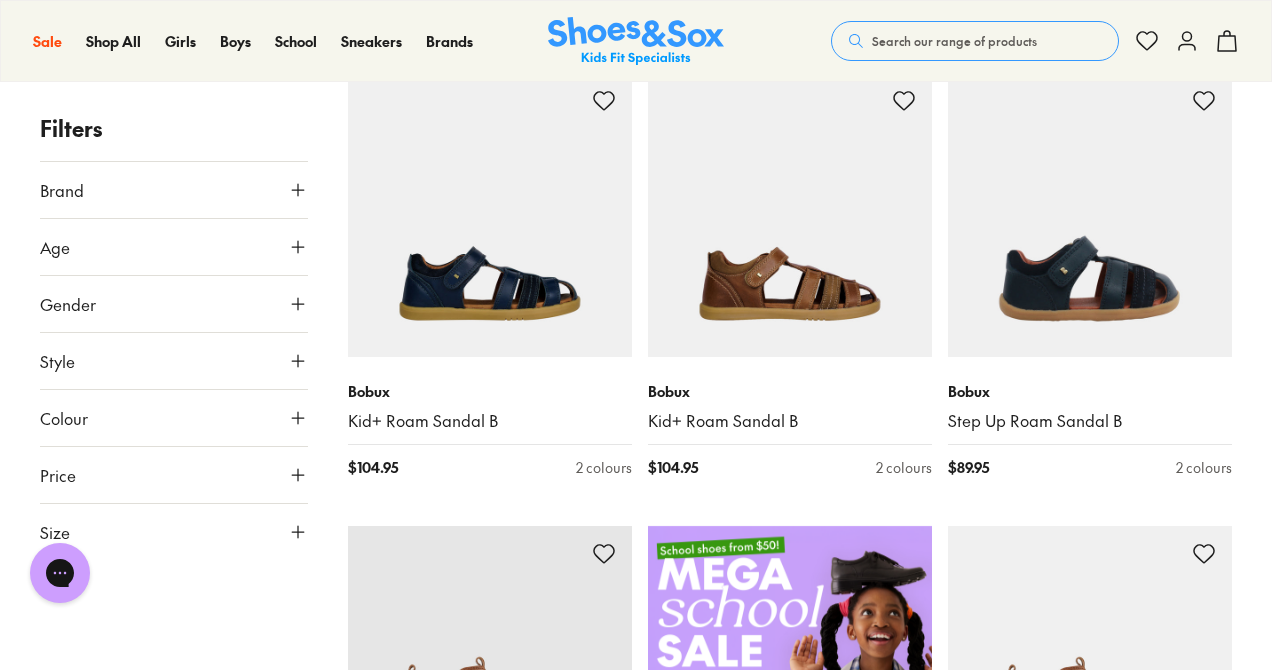 click 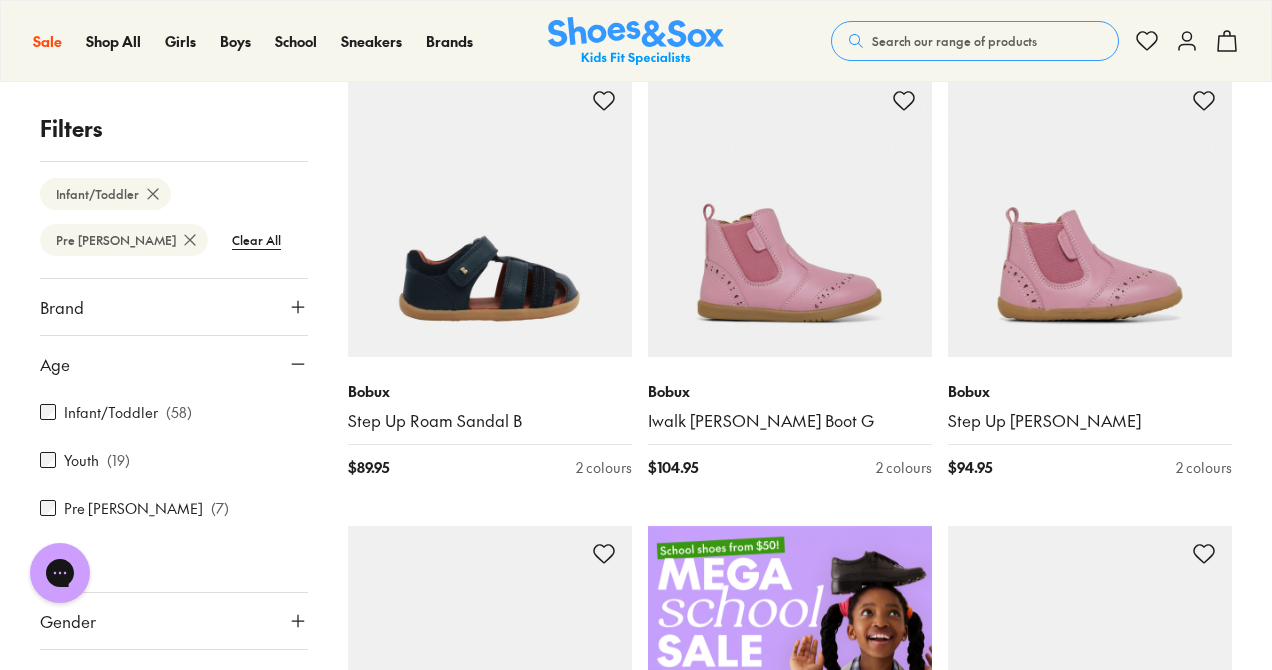 click 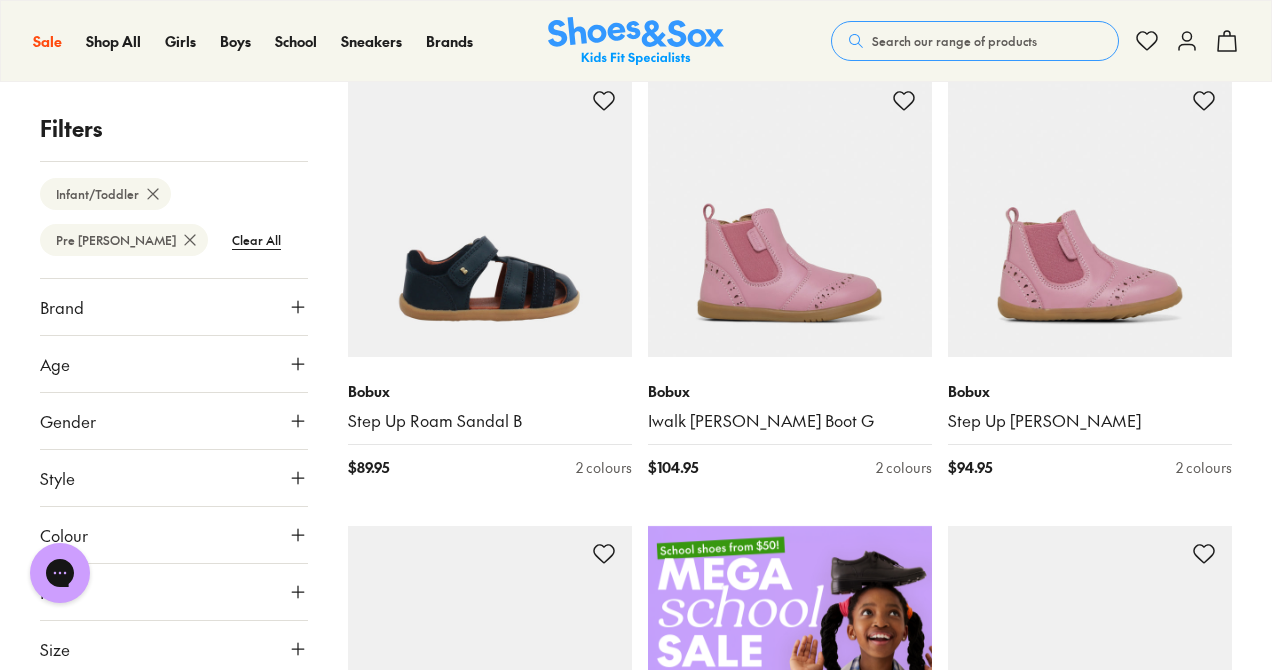 click on "Filters Infant/Toddler   Pre Walker   Clear All Brand Bobux ( 65 ) Age Infant/Toddler ( 58 ) Youth ( 19 ) Pre Walker ( 7 ) Gender All Boys Girls Unisex Style Boots ( 27 ) Shoes ( 19 ) Sandals ( 12 ) Prewalker ( 7 ) School Colour Beige ( 10 ) Navy ( 9 ) Pink ( 11 ) Blue ( 7 ) White ( 5 ) Black ( 3 ) Brown ( 4 ) Green ( 5 ) Red ( 5 ) Neutrals ( 2 ) Purple ( 3 ) Orange ( 1 ) Price Min $ 45 Max $ 110 Size EU UK US 0-12 Months 19 20 1-3 Years 21 22 23 24 25 26 27 3-8 Years 28 29 30 31 32 33 Bobux Step Up Roam Sandal B $ 89.95 2 colours Bobux Iwalk Billie Boot G $ 104.95 2 colours Bobux Step Up Billie Boot G $ 94.95 2 colours Bobux Iwalk Champ B $ 99.95 2 colours Bobux Iwalk Champ B $ 99.95 2 colours Exclusive Bobux Iwalk Champ G $ 99.95 2 colours Bobux Iwalk Champ G $ 99.95 2 colours Exclusive Bobux Step Up Champ G $ 89.95 2 colours Bobux Xplorer Go G $ 64.95 2 colours Bobux Step Up Champ G $ 89.95 2 colours Bobux Step Up Champ B $ 89.95 3 colours Bobux Step Up Champ B $ 89.95 3 colours Online only Bobux $ 94.95 $" at bounding box center (636, 2552) 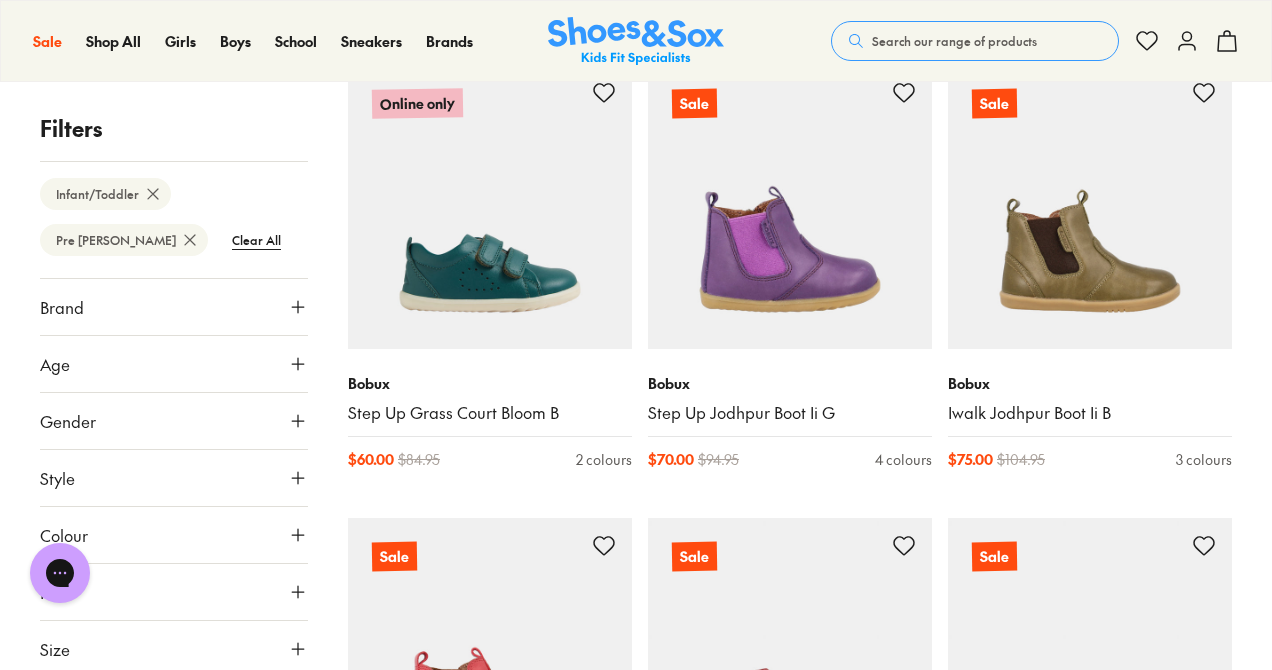 scroll, scrollTop: 3531, scrollLeft: 0, axis: vertical 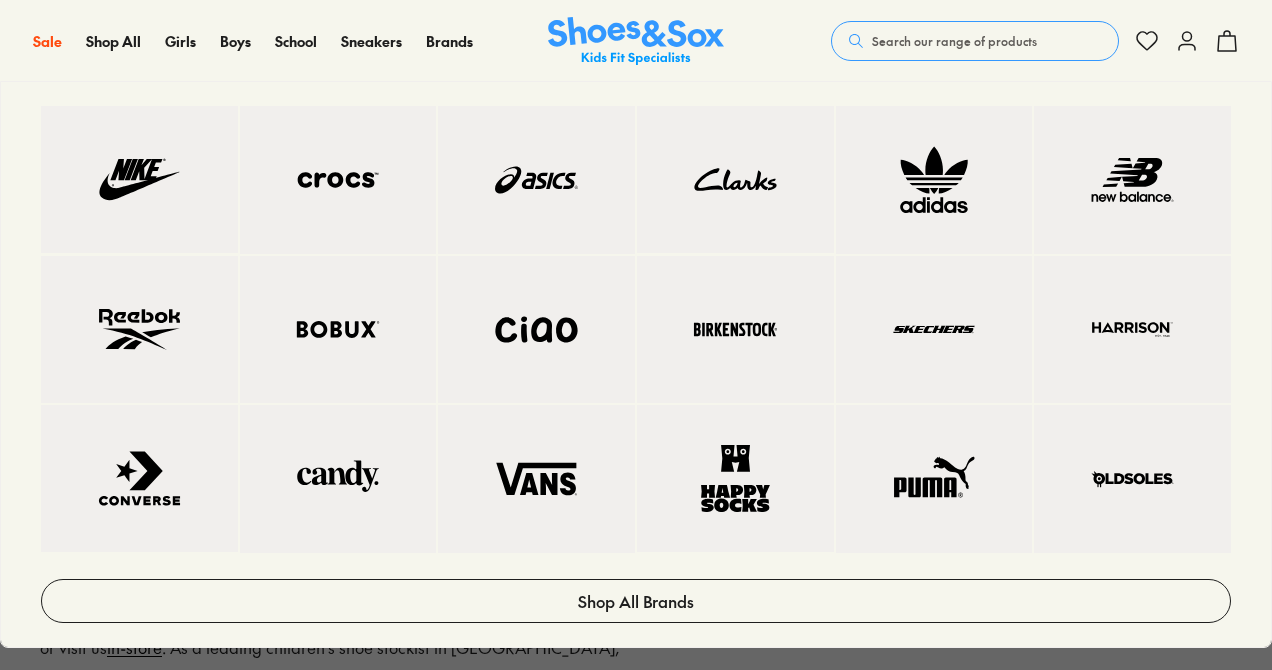 click at bounding box center (1132, 479) 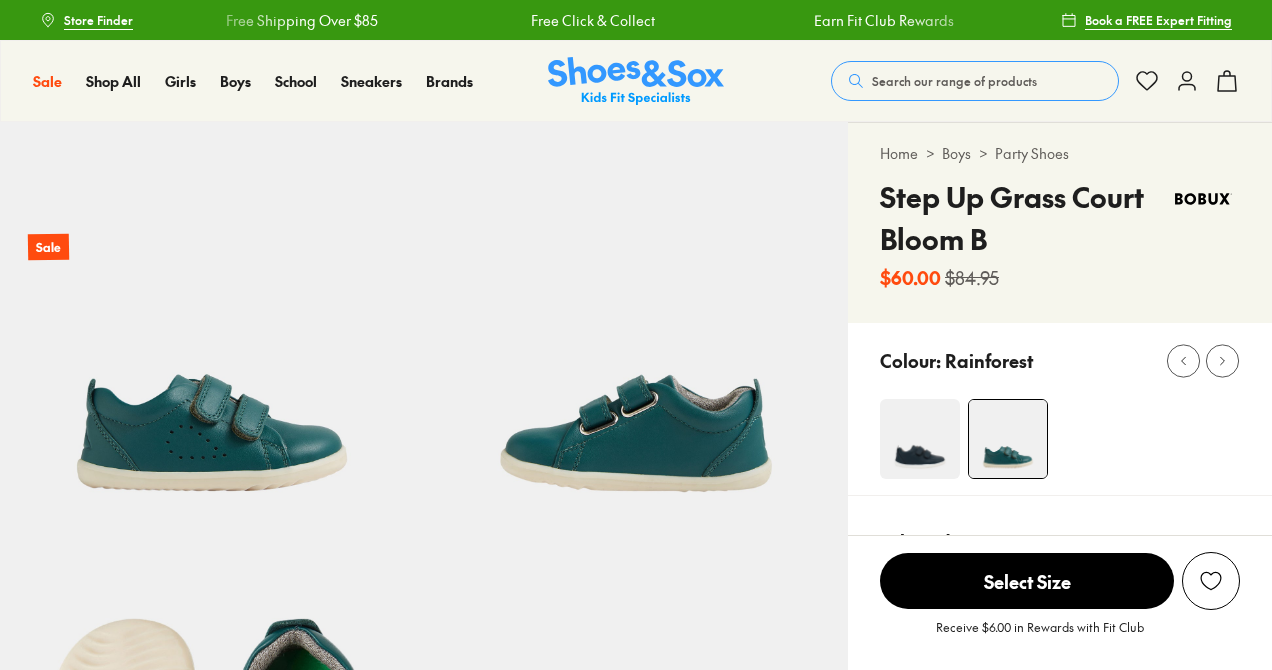 select on "*" 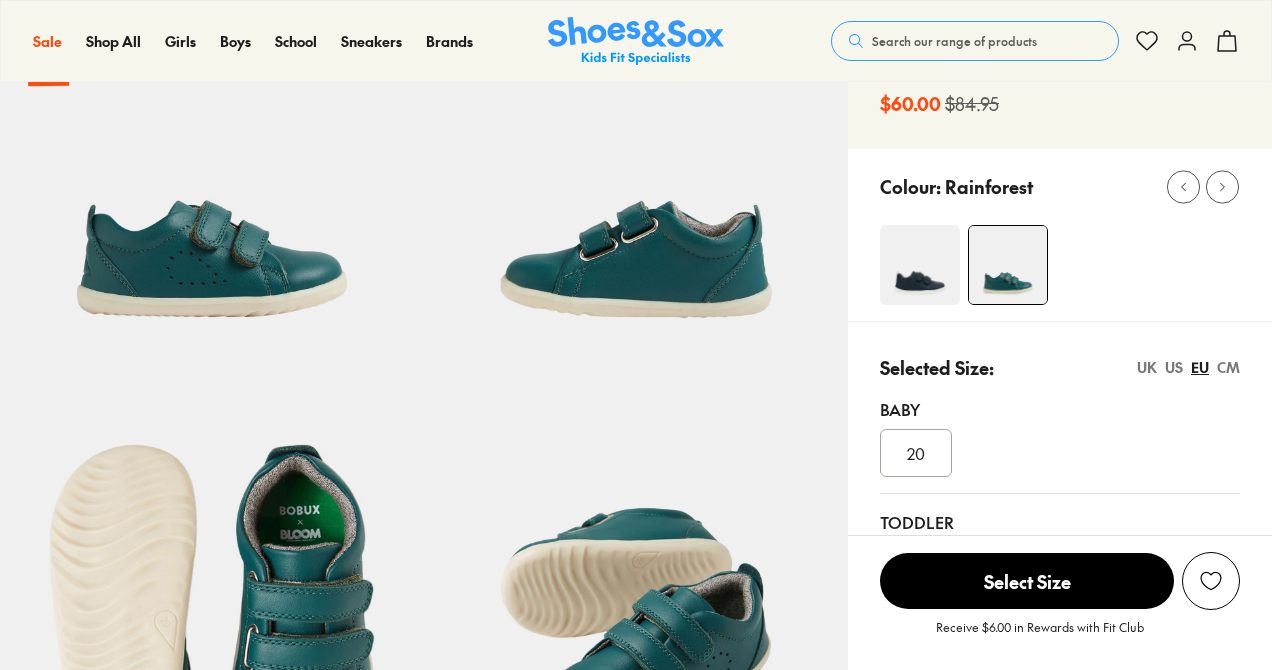 scroll, scrollTop: 0, scrollLeft: 0, axis: both 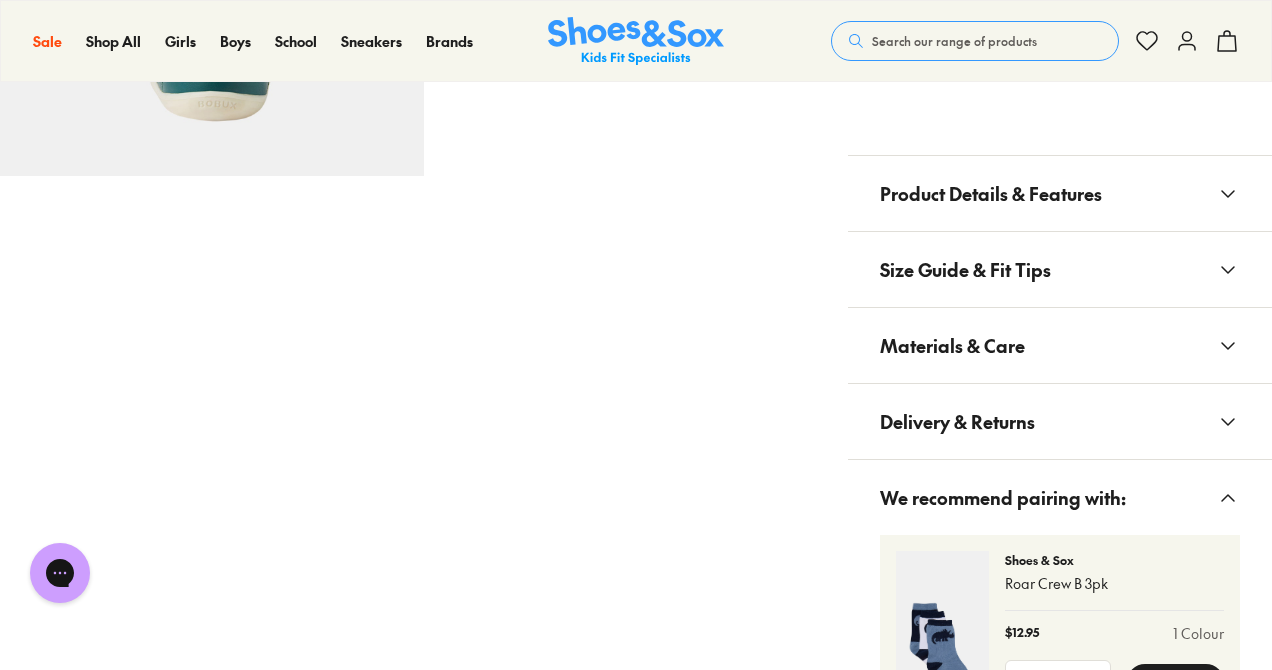 click on "Product Details & Features" at bounding box center [991, 193] 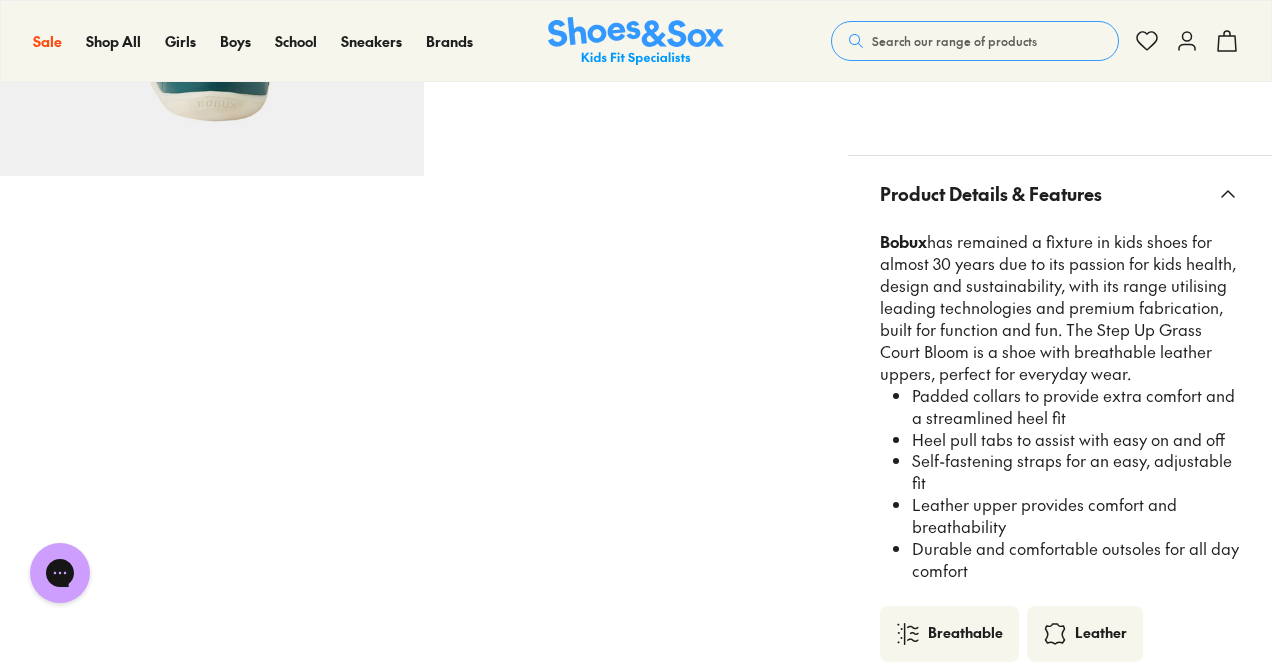 click on "Padded collars to provide extra comfort and a streamlined heel fit" at bounding box center (1076, 407) 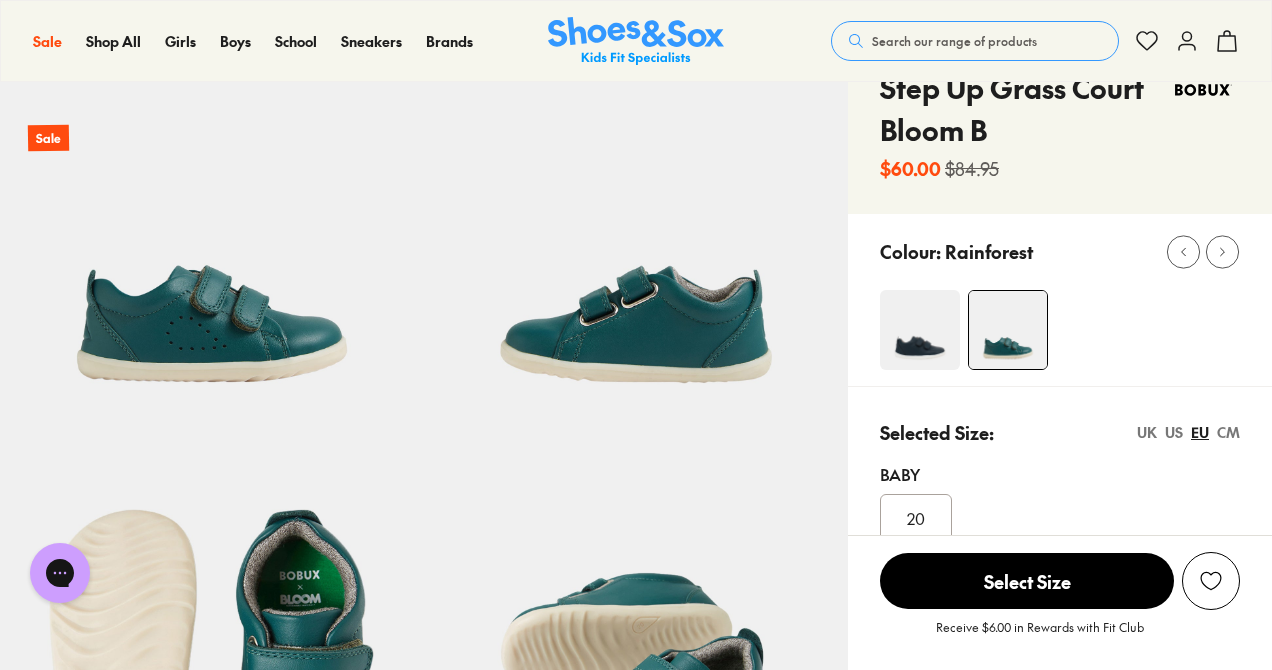 scroll, scrollTop: 0, scrollLeft: 0, axis: both 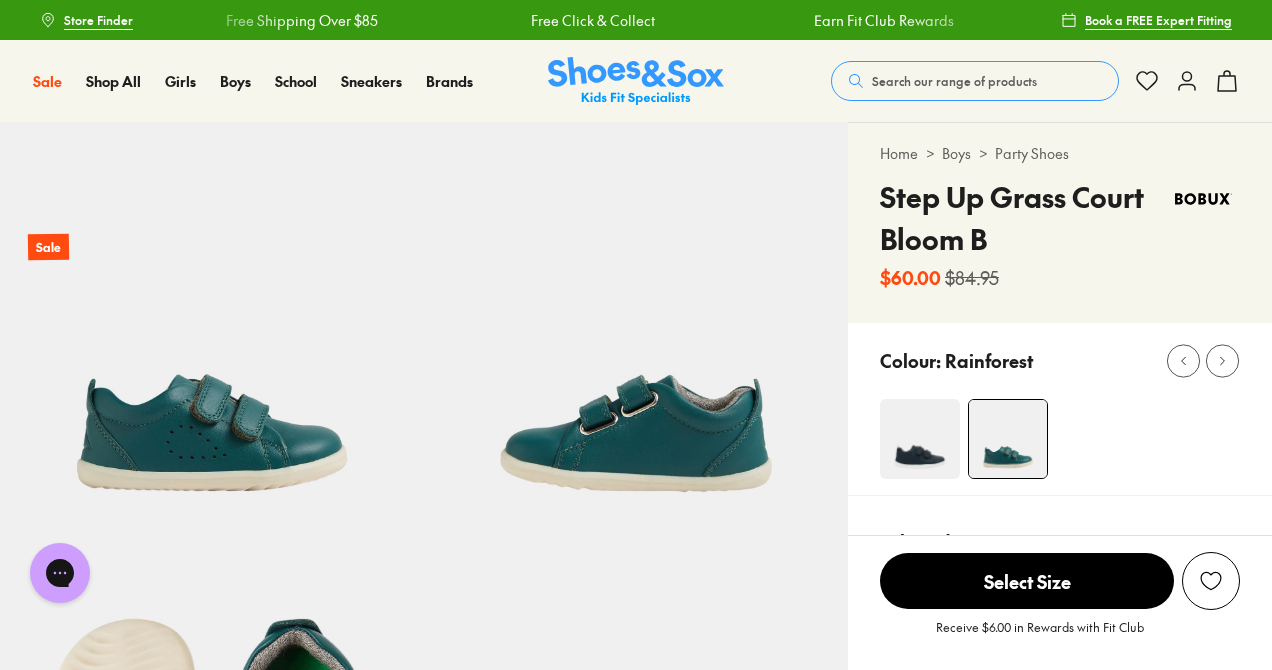 click on "Search our range of products" at bounding box center [954, 81] 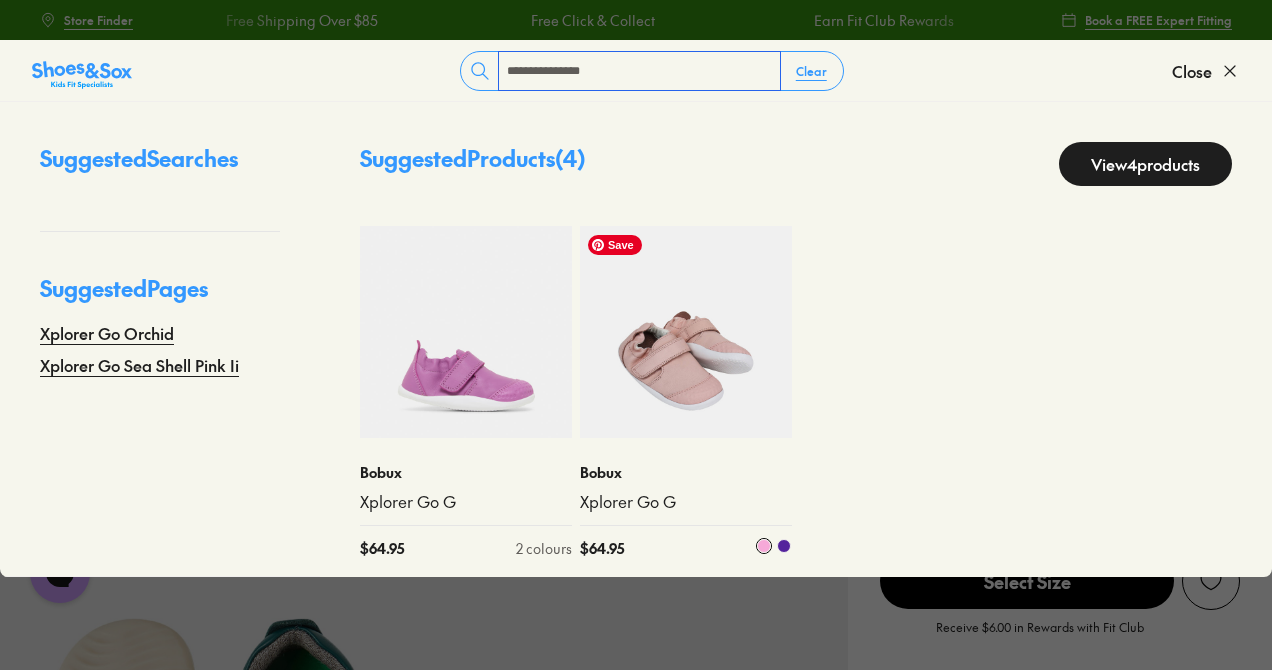 type on "**********" 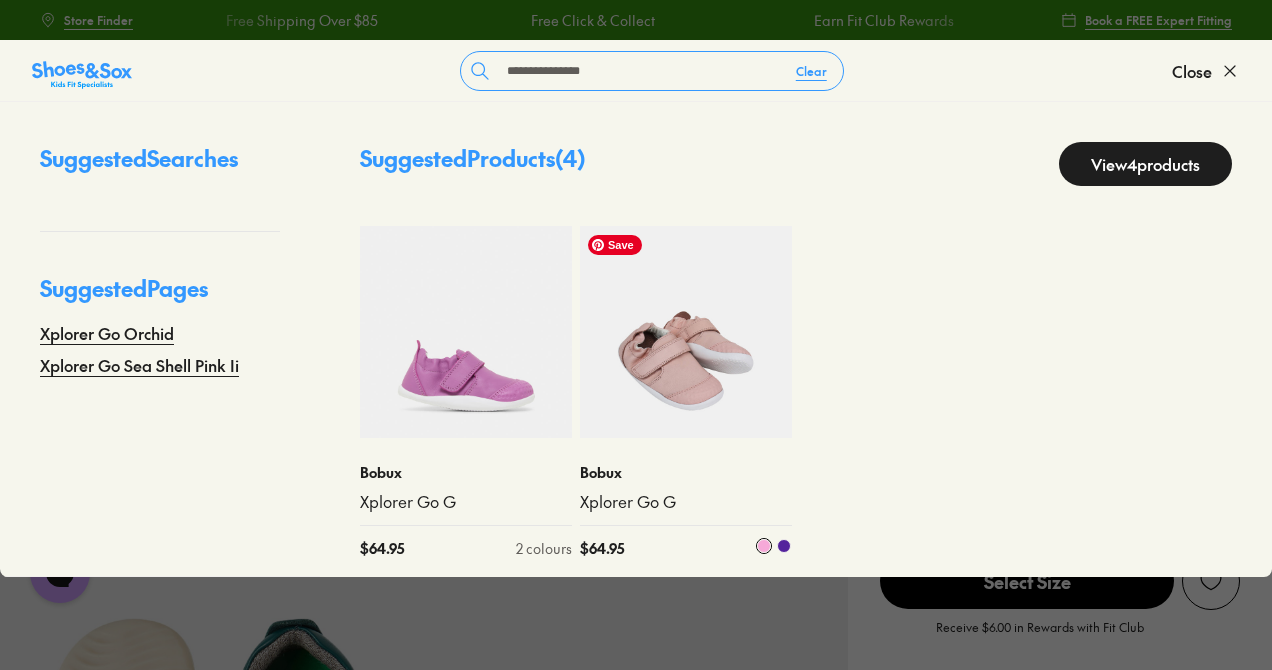 click at bounding box center (686, 332) 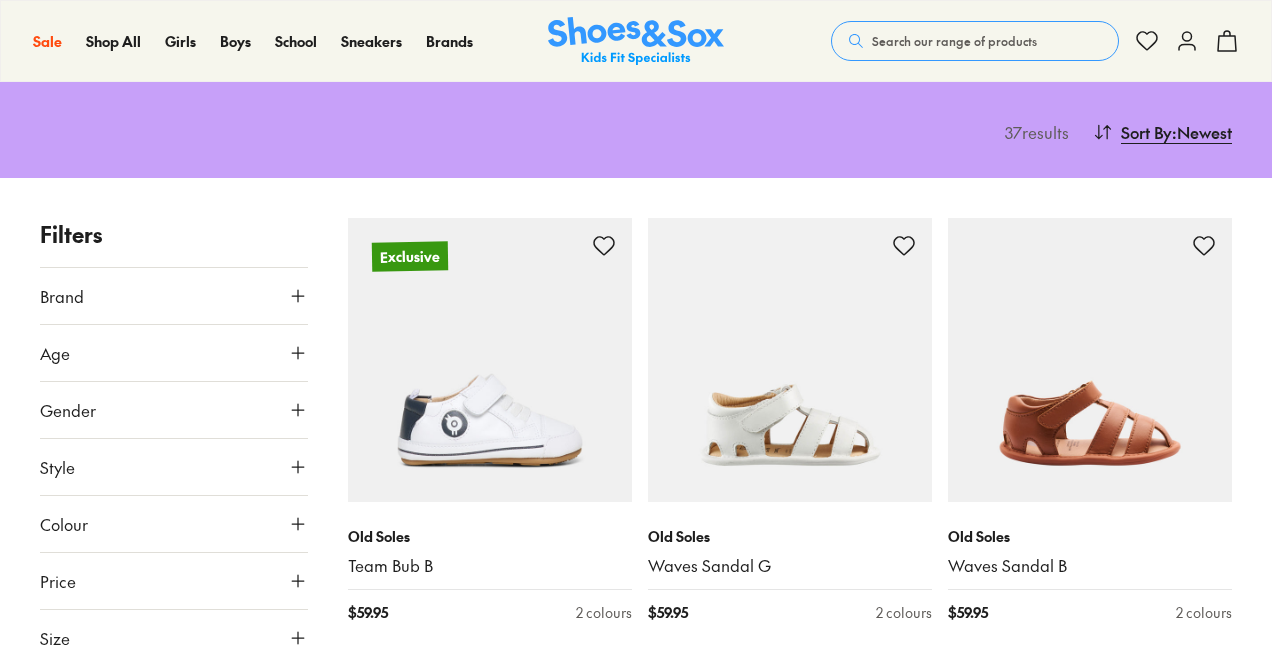 scroll, scrollTop: 507, scrollLeft: 0, axis: vertical 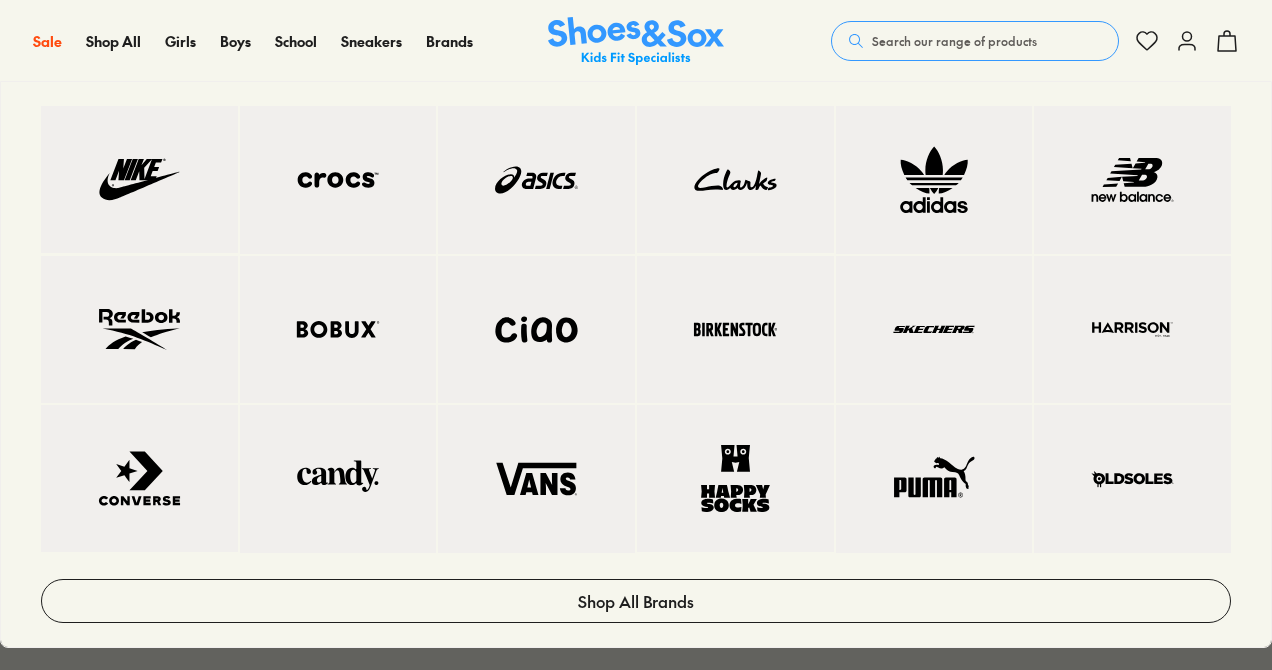 click at bounding box center [1132, 180] 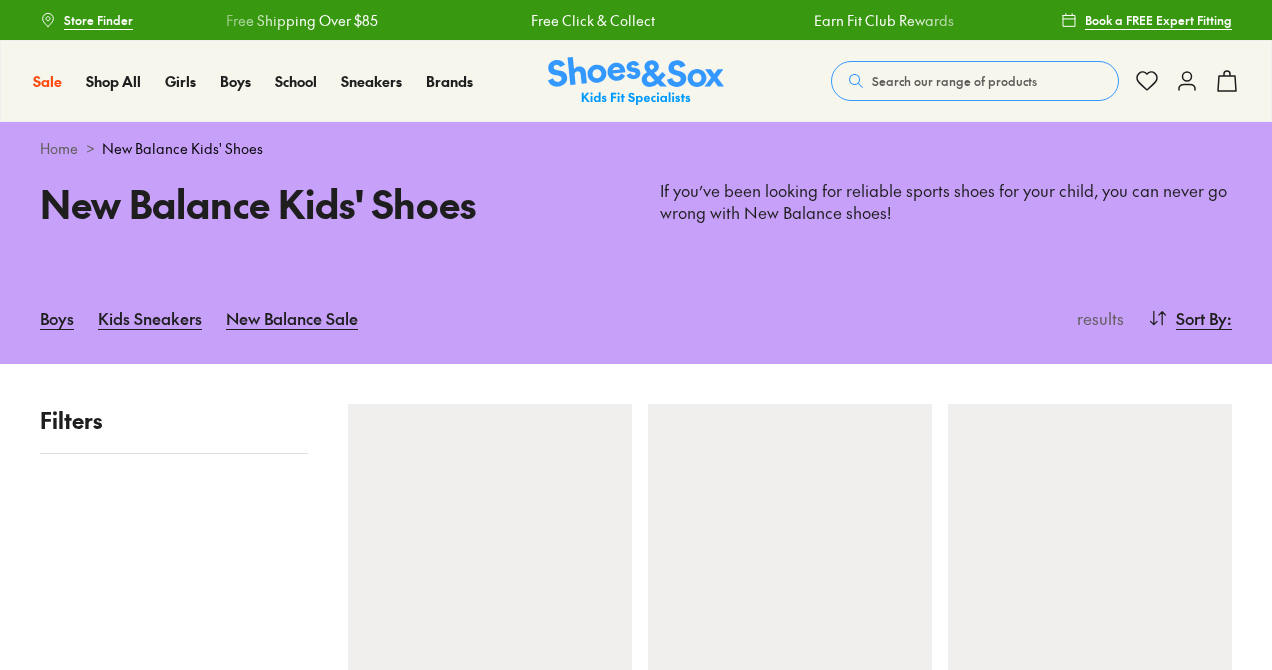scroll, scrollTop: 0, scrollLeft: 0, axis: both 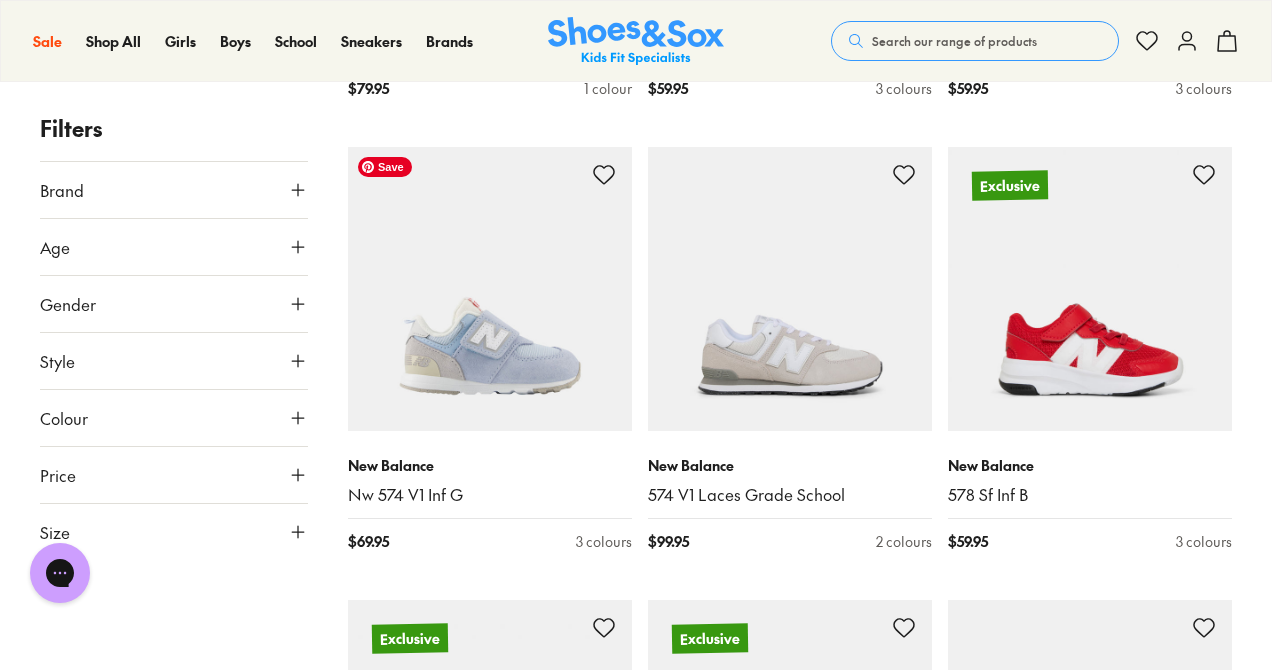 drag, startPoint x: 456, startPoint y: 383, endPoint x: 1256, endPoint y: 362, distance: 800.2756 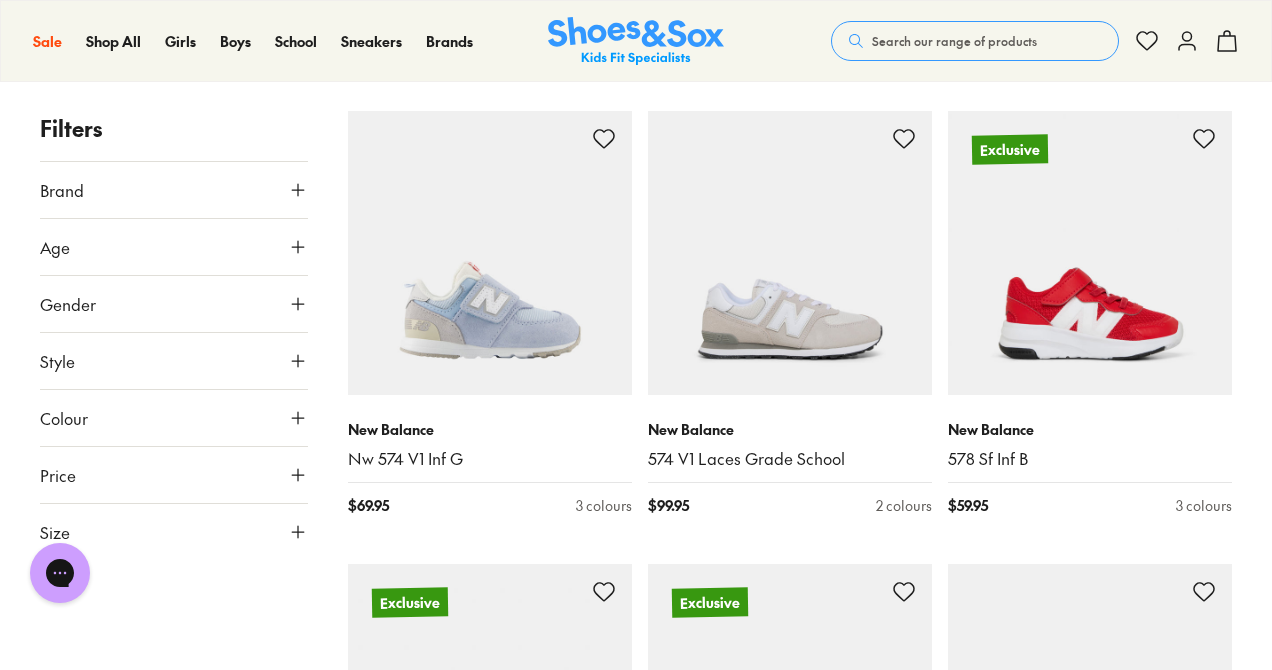 scroll, scrollTop: 3920, scrollLeft: 0, axis: vertical 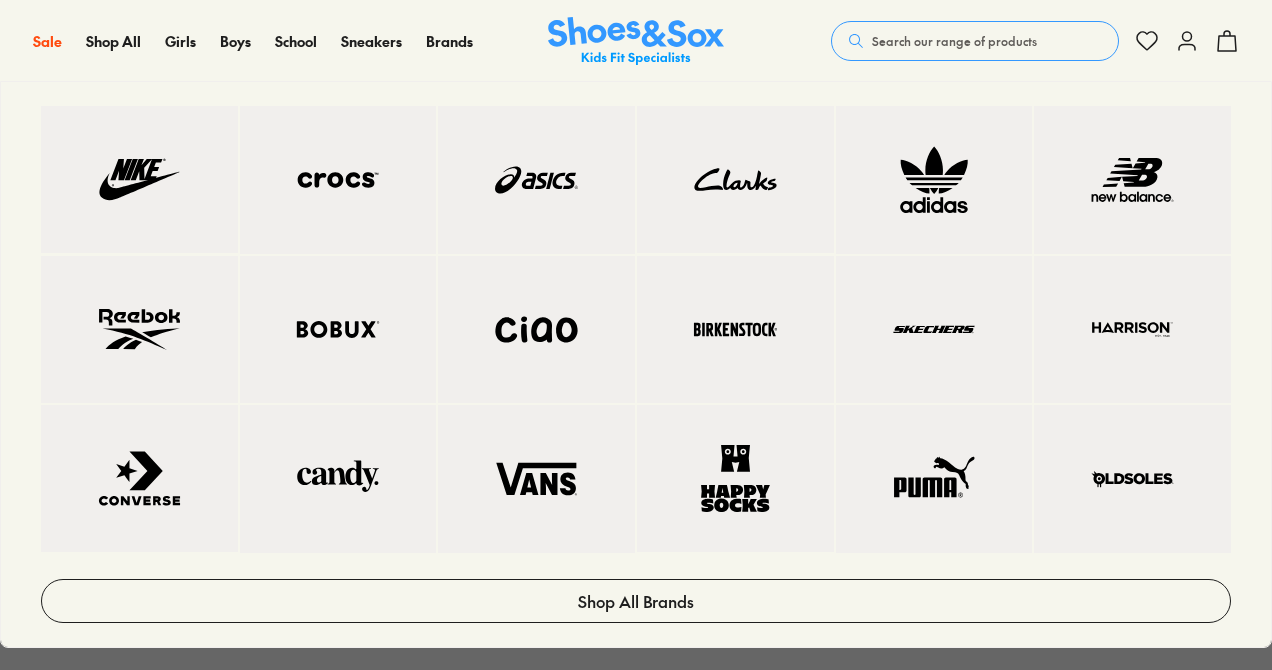 click at bounding box center [934, 180] 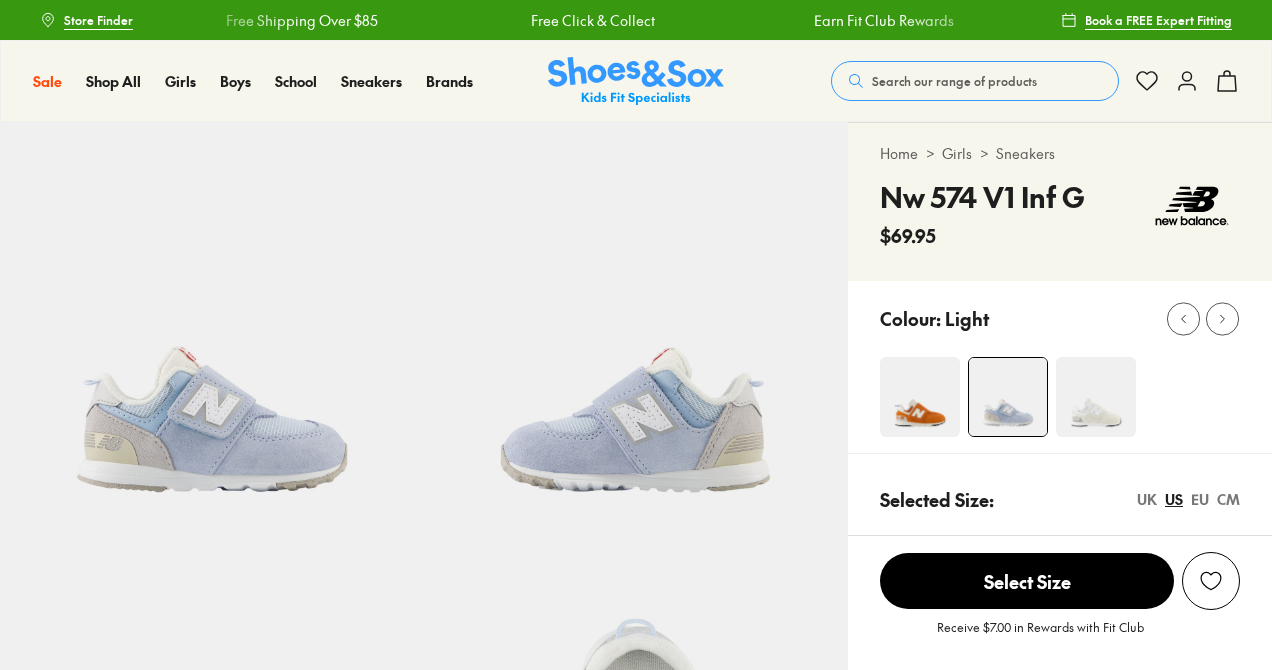 select on "*" 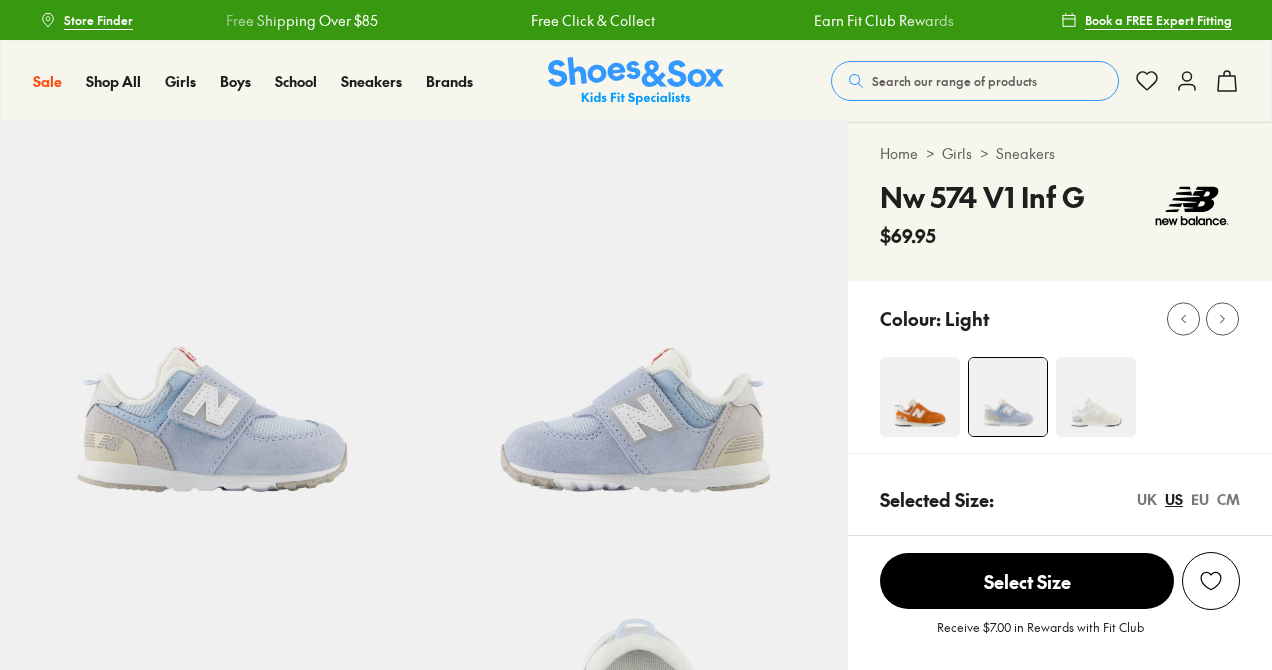 scroll, scrollTop: 0, scrollLeft: 0, axis: both 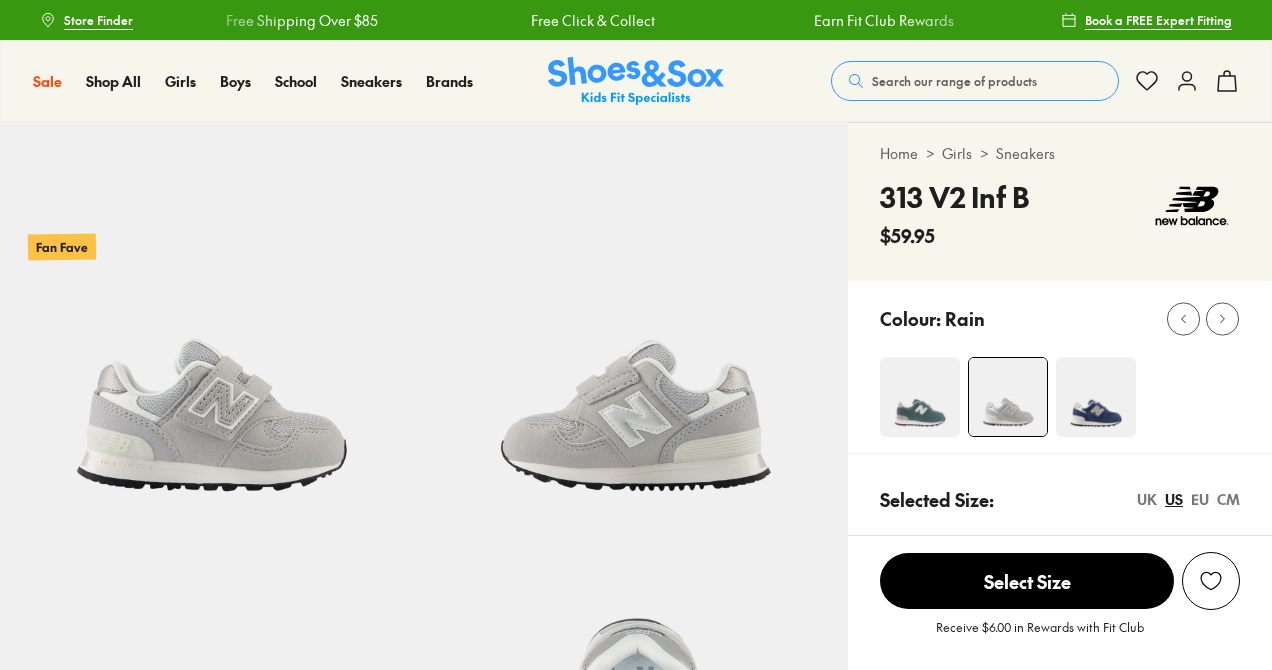 select on "*" 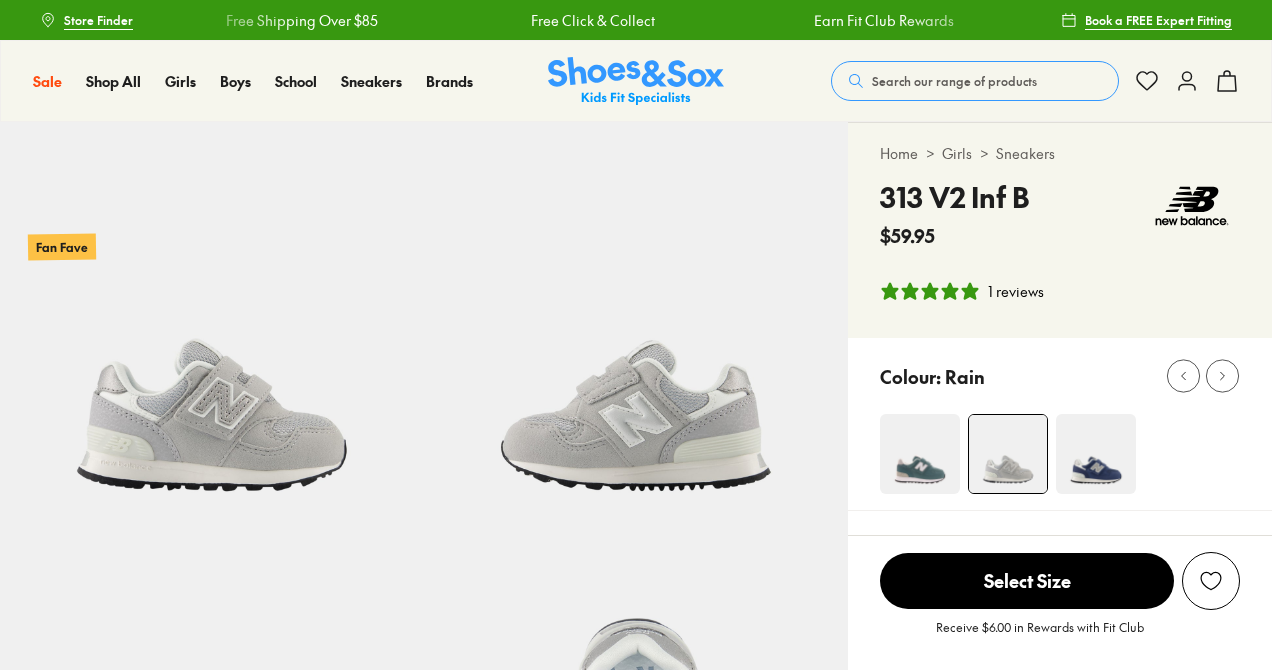 scroll, scrollTop: 0, scrollLeft: 0, axis: both 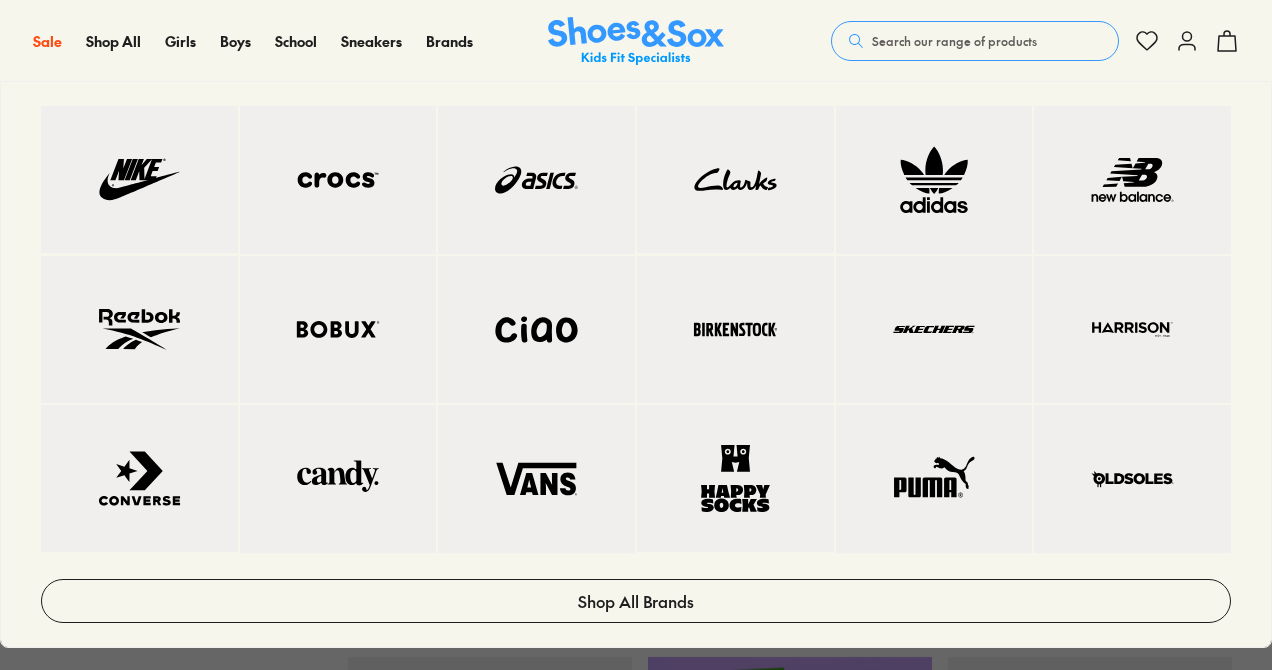 click at bounding box center [934, 479] 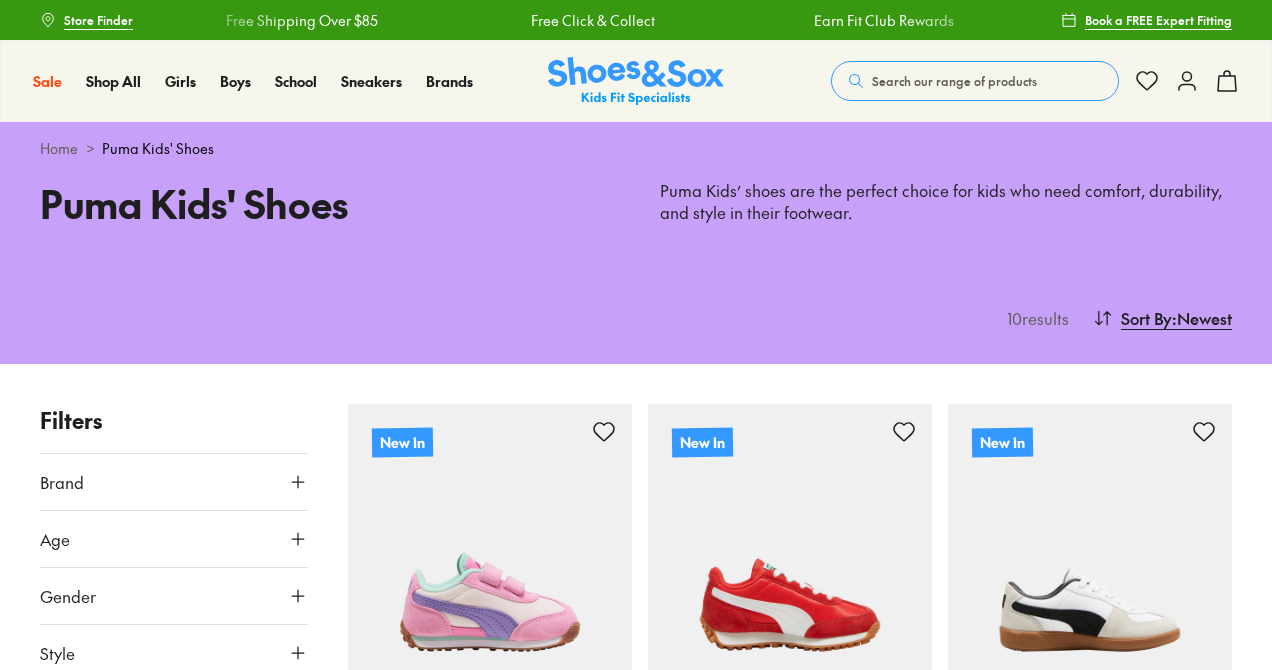 scroll, scrollTop: 0, scrollLeft: 0, axis: both 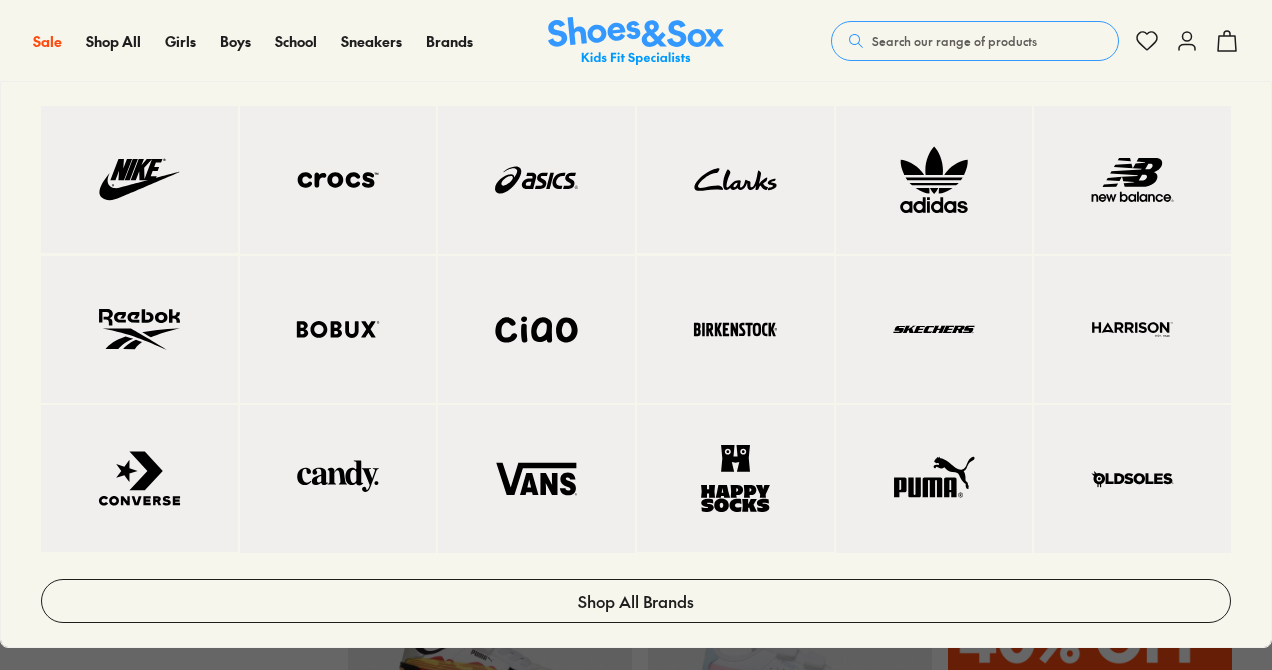 click at bounding box center [536, 180] 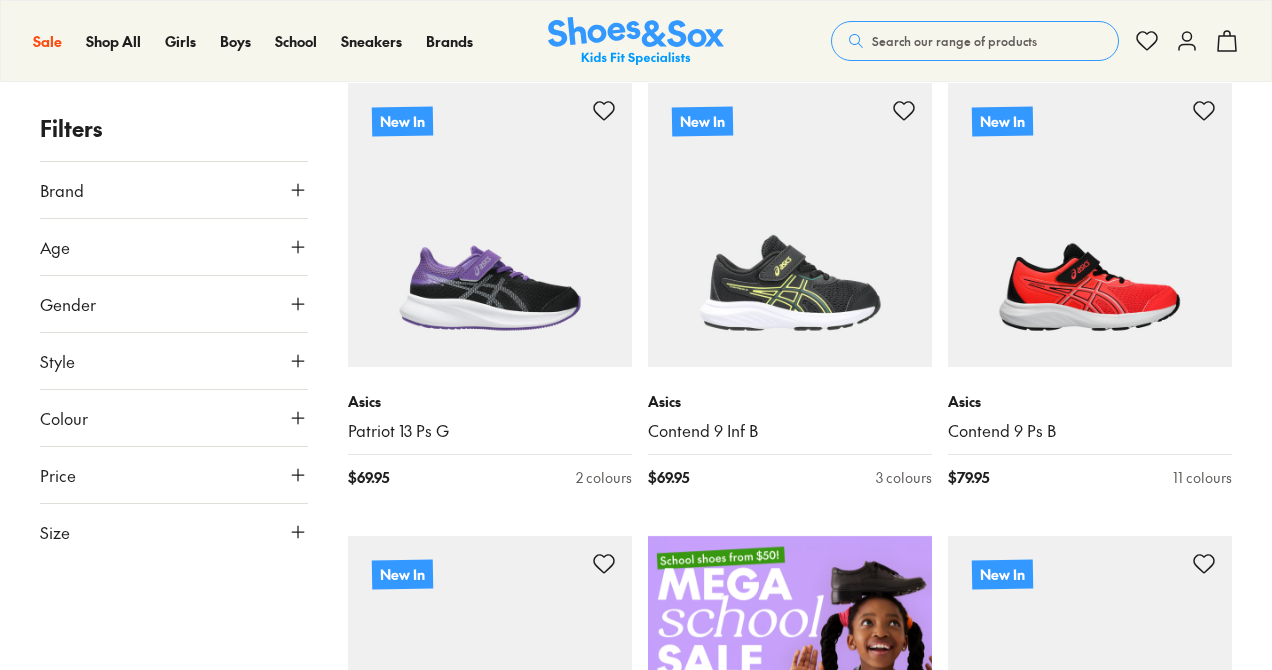 scroll, scrollTop: 360, scrollLeft: 0, axis: vertical 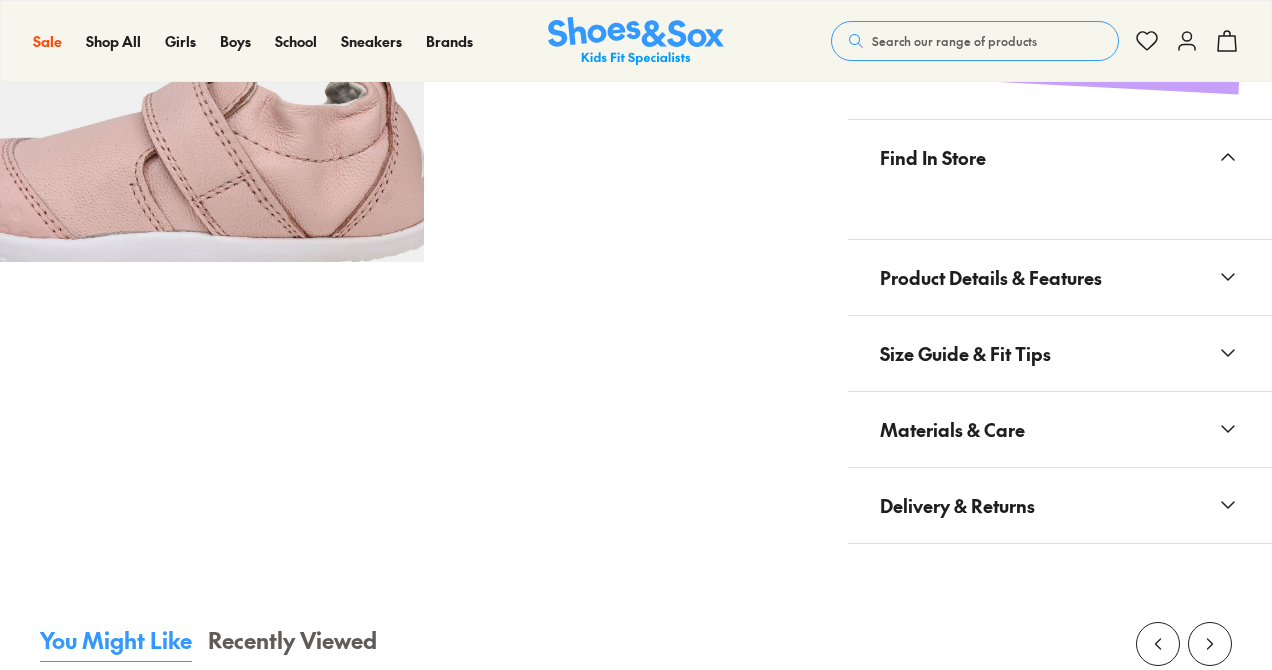 select on "*" 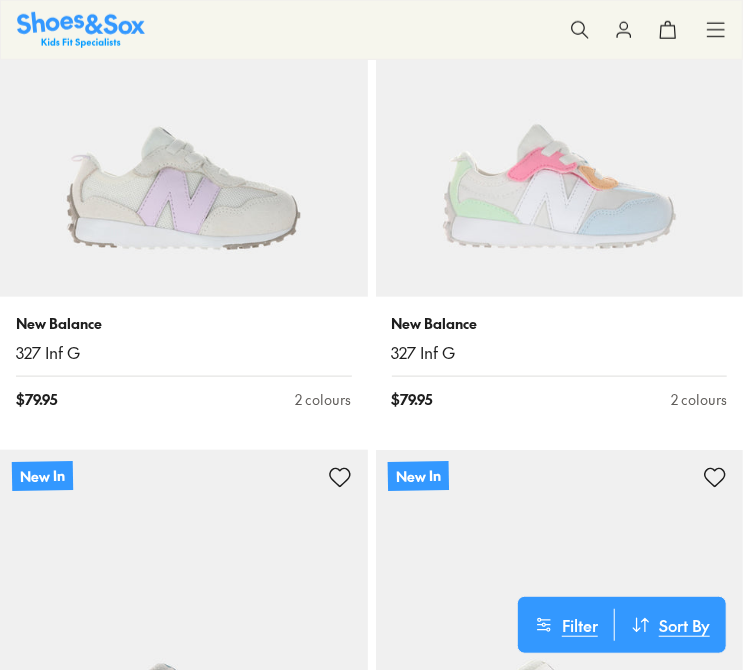 scroll, scrollTop: 0, scrollLeft: 0, axis: both 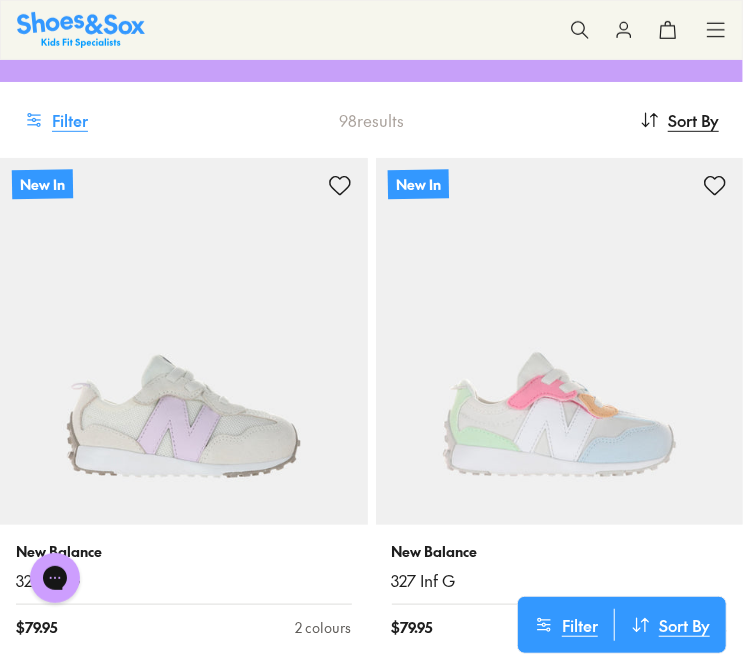 click on "Filter" at bounding box center [56, 120] 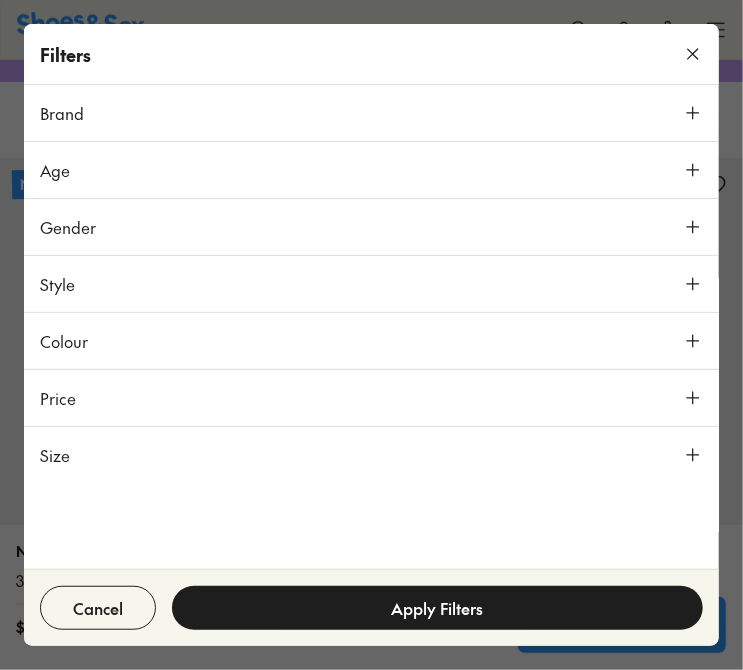 click on "Colour" at bounding box center (371, 341) 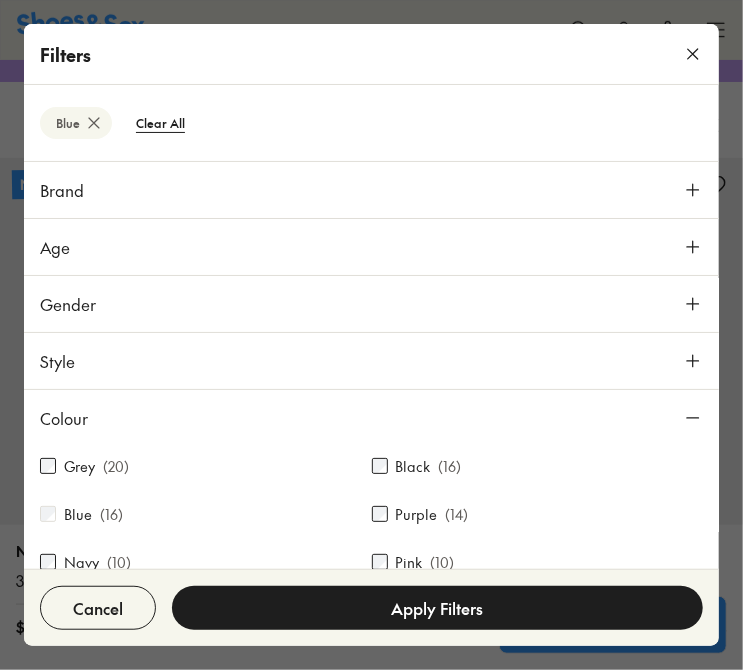scroll, scrollTop: 108, scrollLeft: 0, axis: vertical 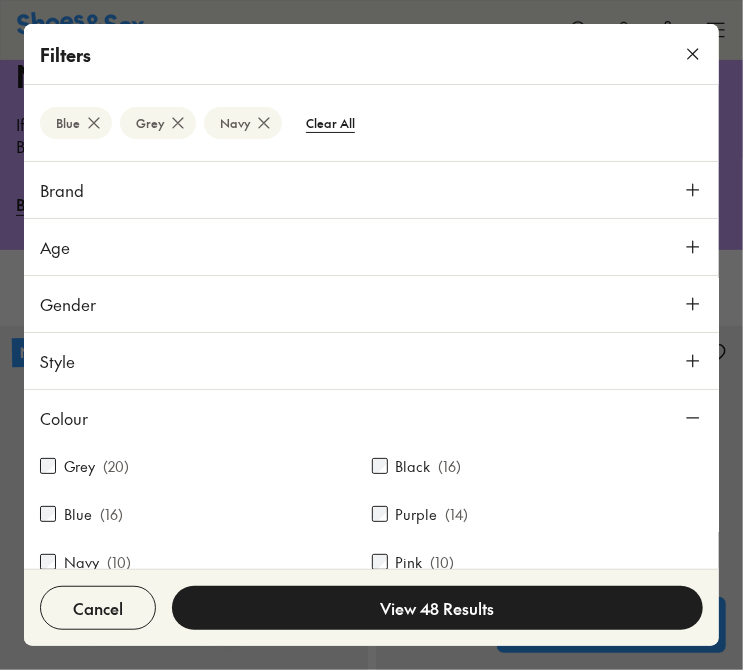 click on "View 48 Results" at bounding box center (437, 608) 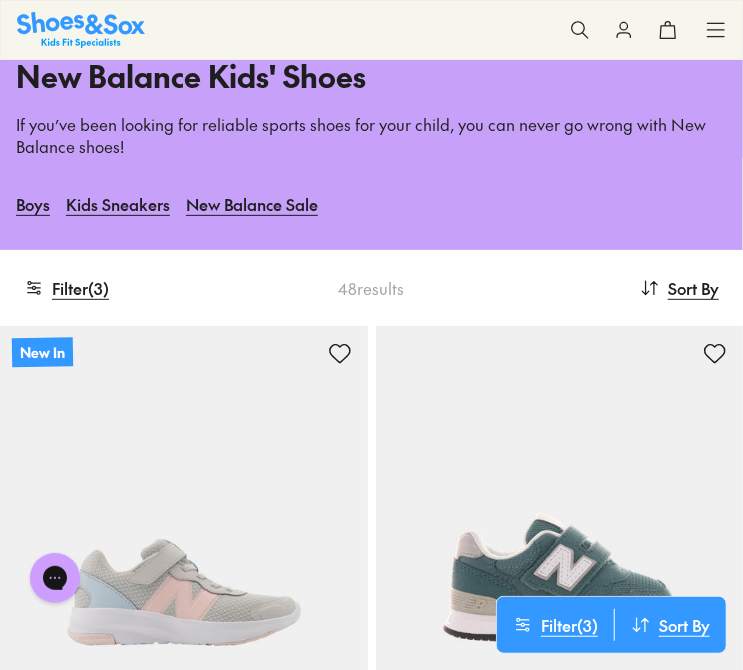 click on "Filter  ( 3 ) Filter  ( 3 ) Sort By :  Newest Sort Newest Name: A - Z Name: Z - A Price: Low to High Price: High to Low Filters Blue   Grey   Navy   Clear All Brand New Balance ( 46 ) Age Infant/Toddler ( 16 ) Youth ( 20 ) Senior ( 10 ) Gender All Boys Girls Unisex Style Sport ( 23 ) Sneakers ( 23 ) Colour Grey ( 20 ) Black ( 16 ) Blue ( 16 ) Purple ( 14 ) Navy ( 10 ) Pink ( 10 ) White ( 4 ) Brown ( 2 ) Light Blue ( 1 ) Neutrals ( 1 ) Orange ( 1 ) Red ( 1 ) Price Min $ 45 Max $ 100 Size EU UK US 0-12 Months 20 1-3 Years 21 25 26 3-8 Years 31 8+ Years 35 36 40 Cancel View 48 Results 48  results Sort By :  Newest Sort Newest Name: A - Z Name: Z - A Price: Low to High Price: High to Low" at bounding box center (371, 288) 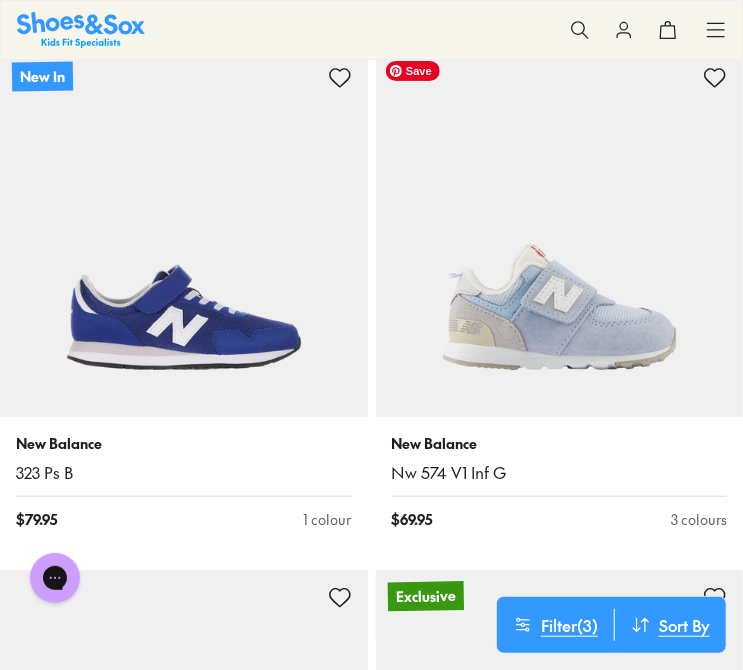 scroll, scrollTop: 4588, scrollLeft: 0, axis: vertical 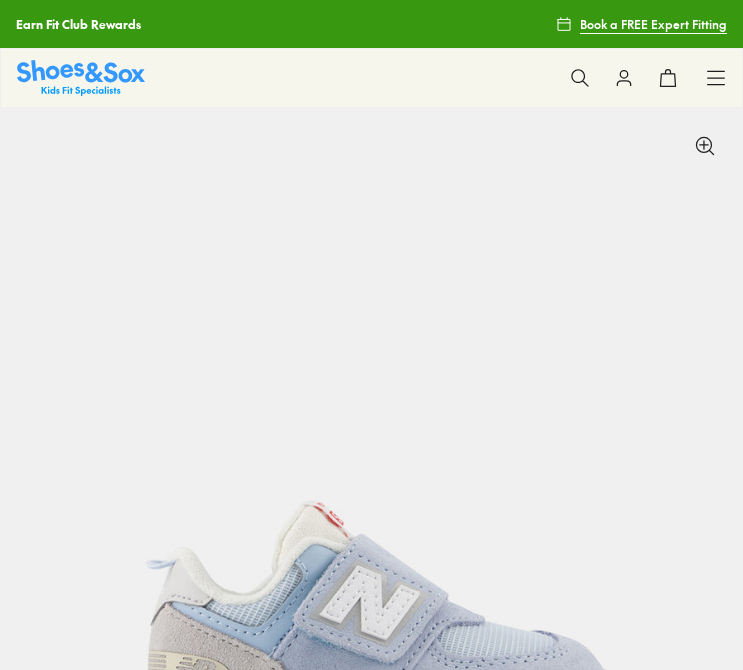 select on "*" 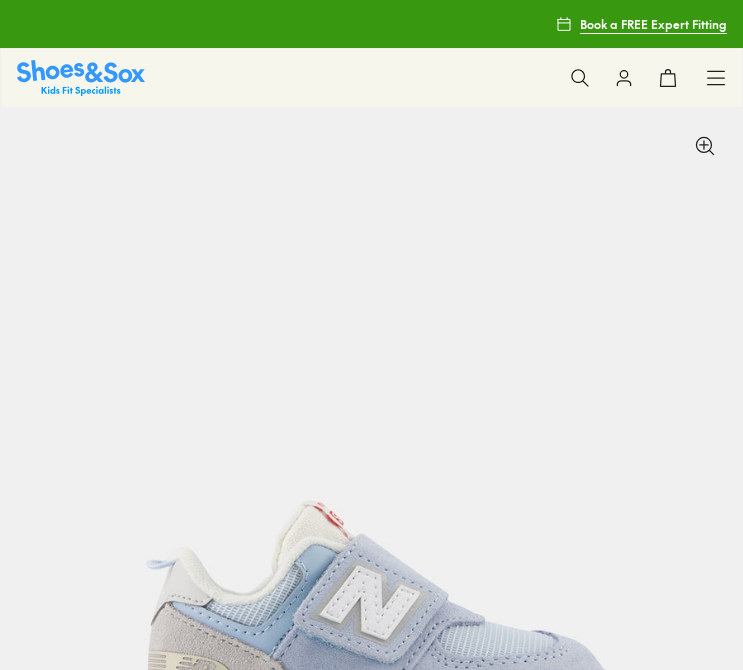 scroll, scrollTop: 0, scrollLeft: 0, axis: both 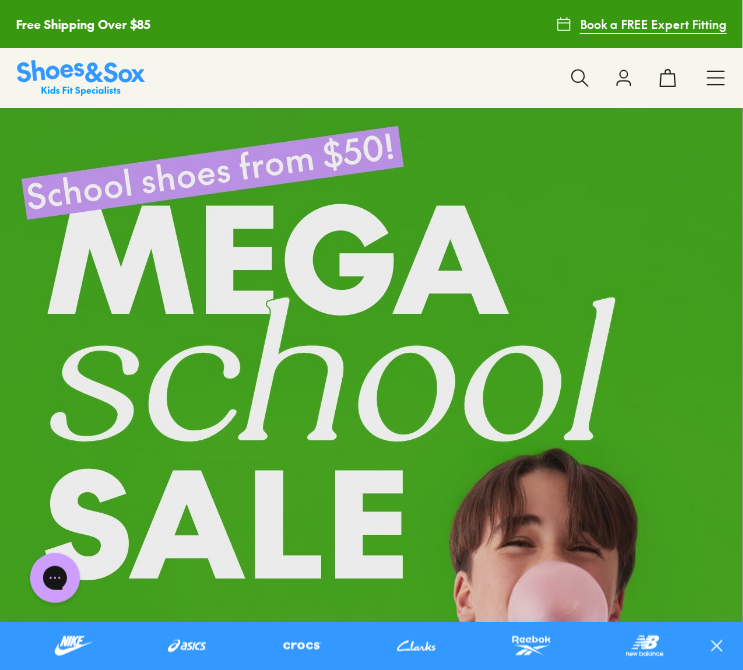 click 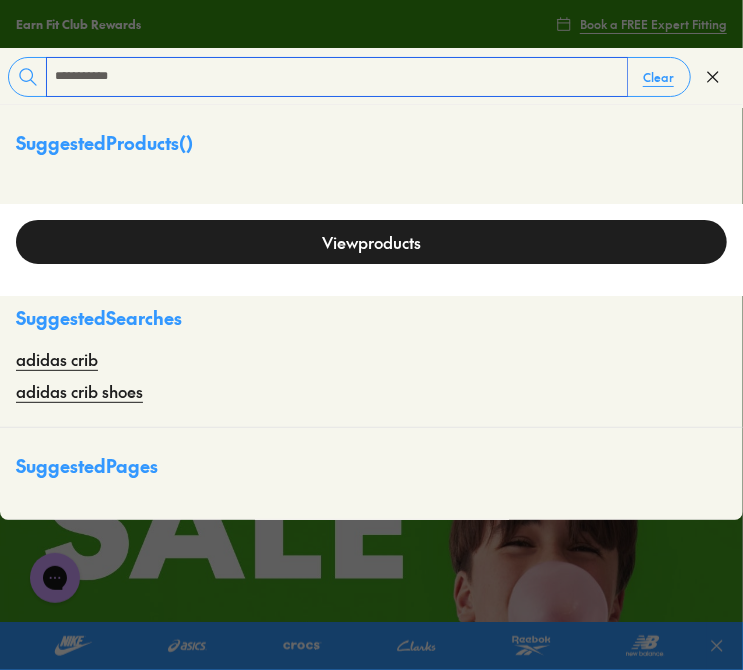 type on "**********" 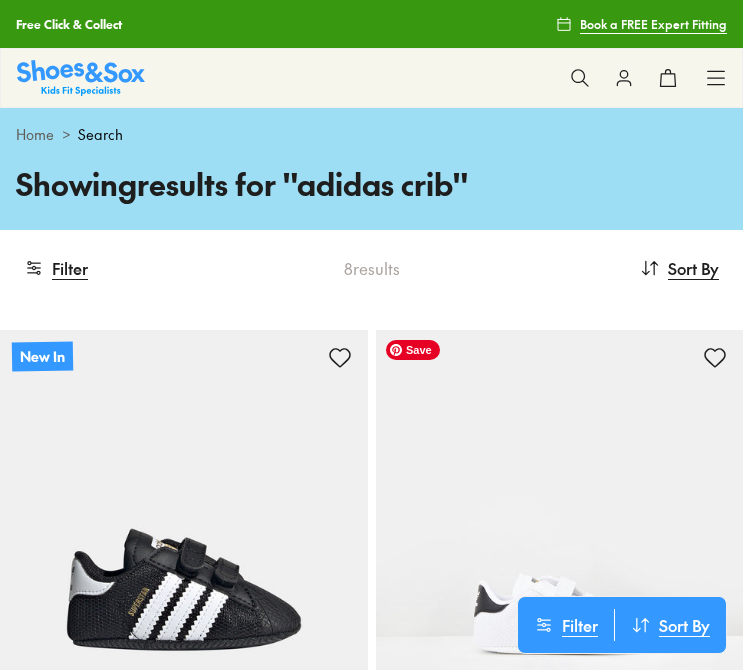 scroll, scrollTop: 0, scrollLeft: 0, axis: both 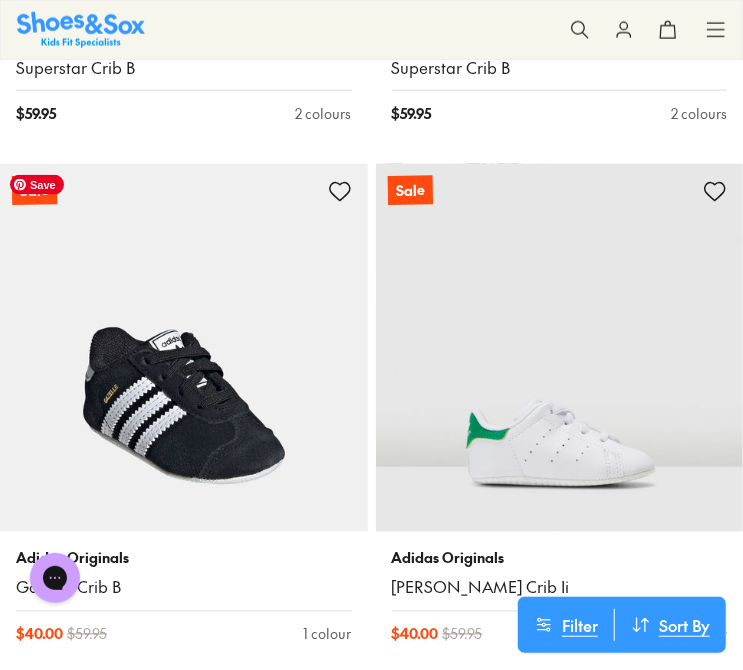click at bounding box center [184, 348] 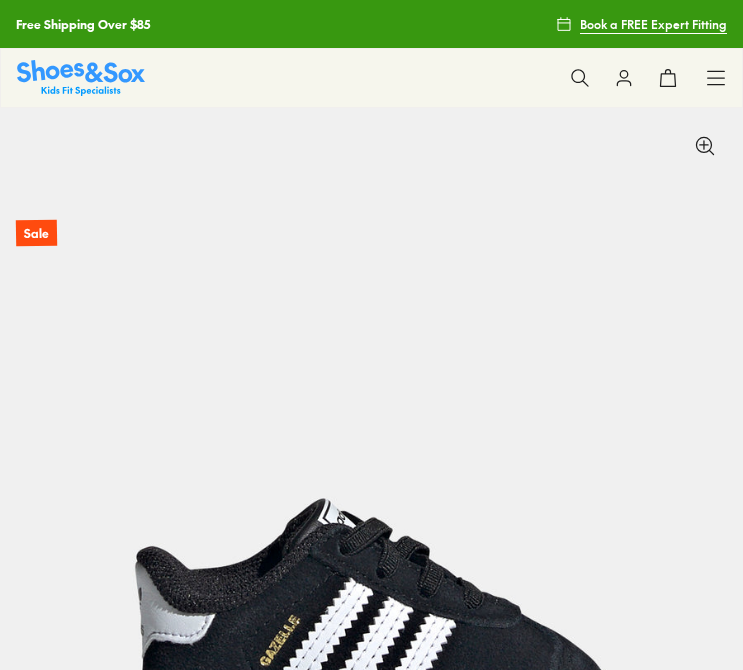 scroll, scrollTop: 0, scrollLeft: 0, axis: both 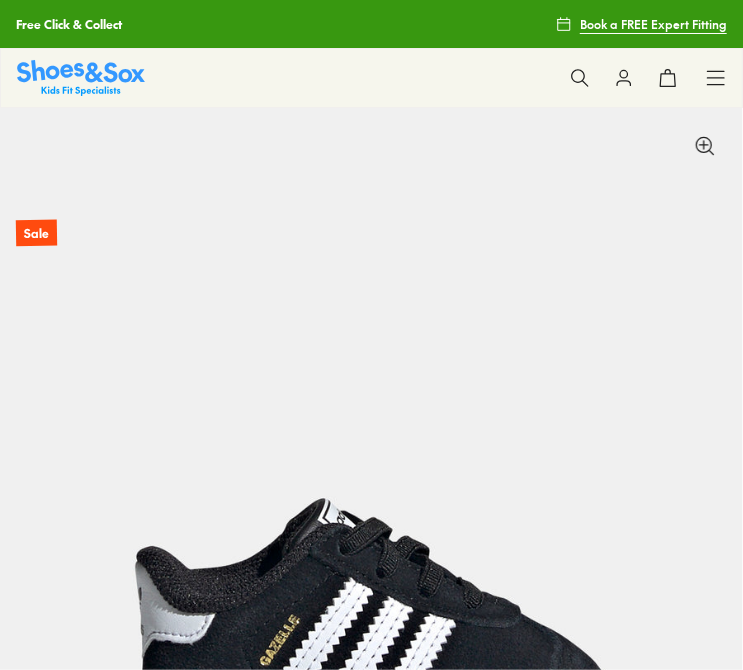 select on "*" 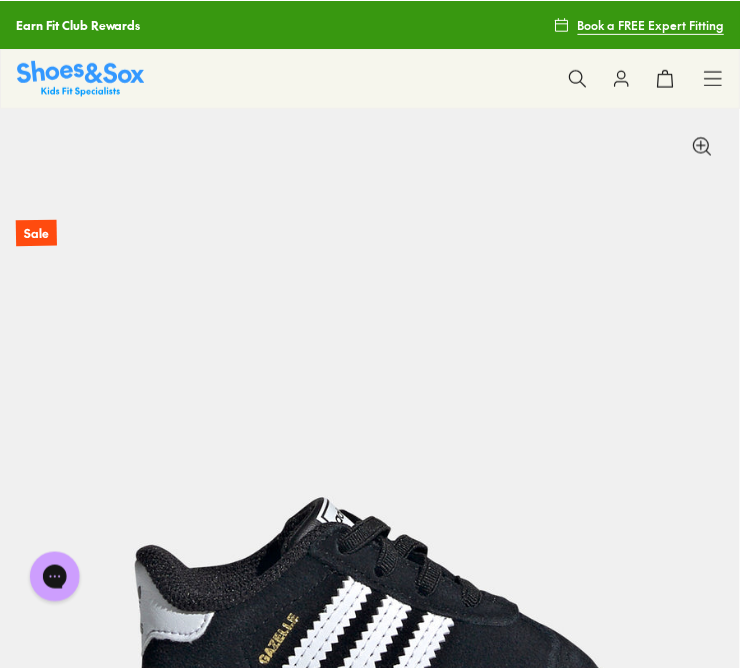 scroll, scrollTop: 0, scrollLeft: 0, axis: both 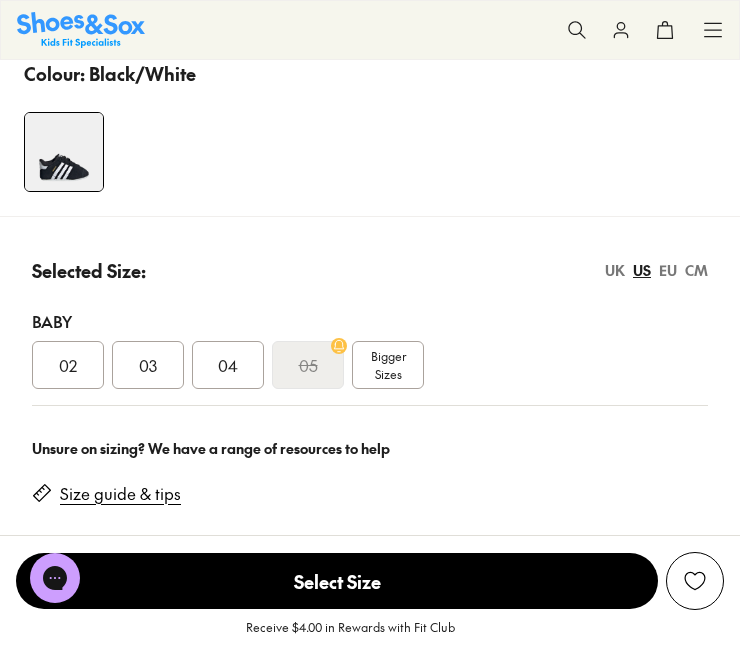 click on "02" at bounding box center (68, 365) 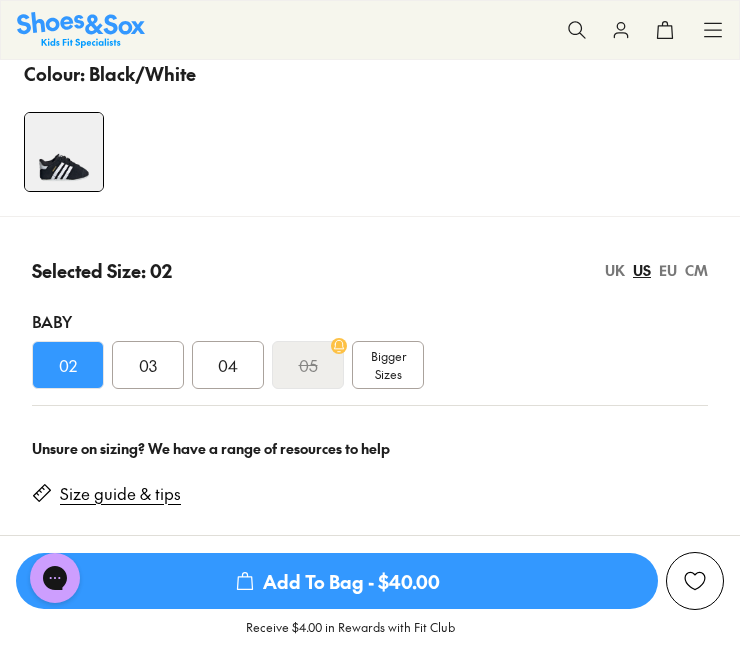 click on "Add To Bag - $40.00" at bounding box center [337, 581] 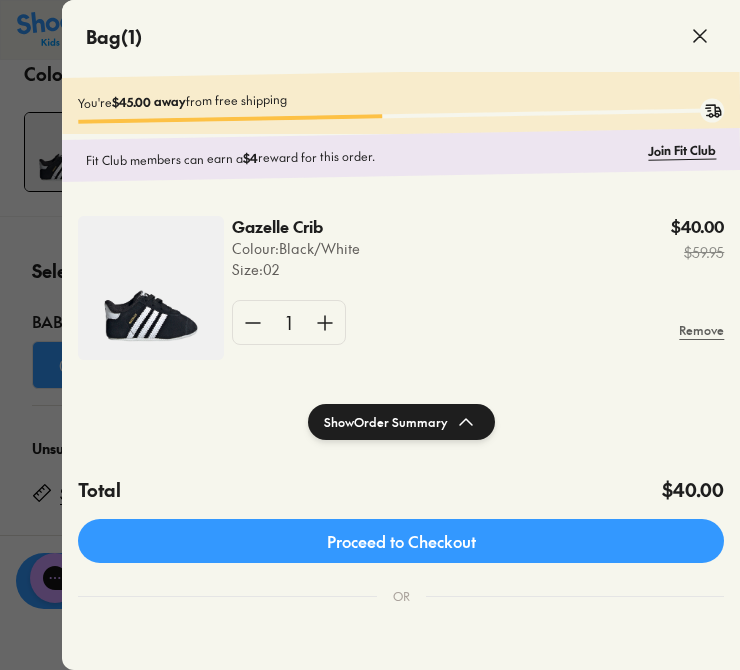 click 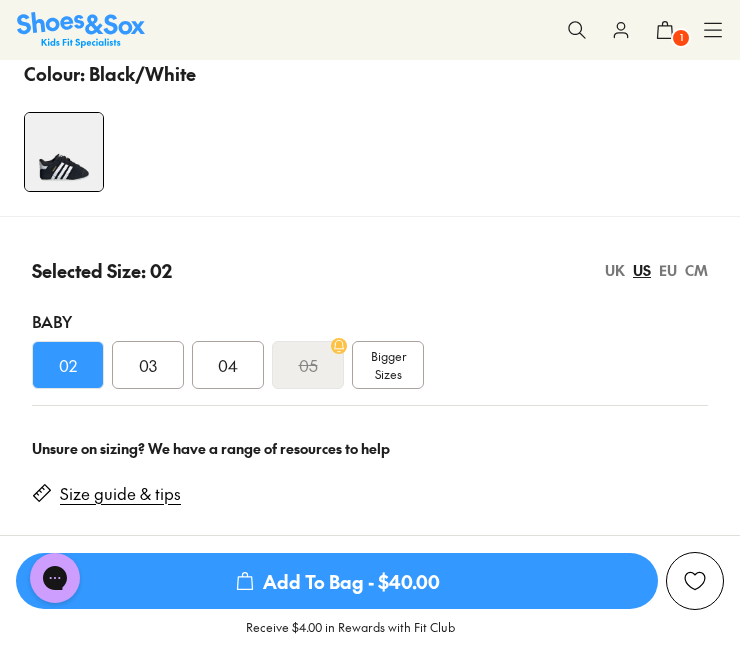 click 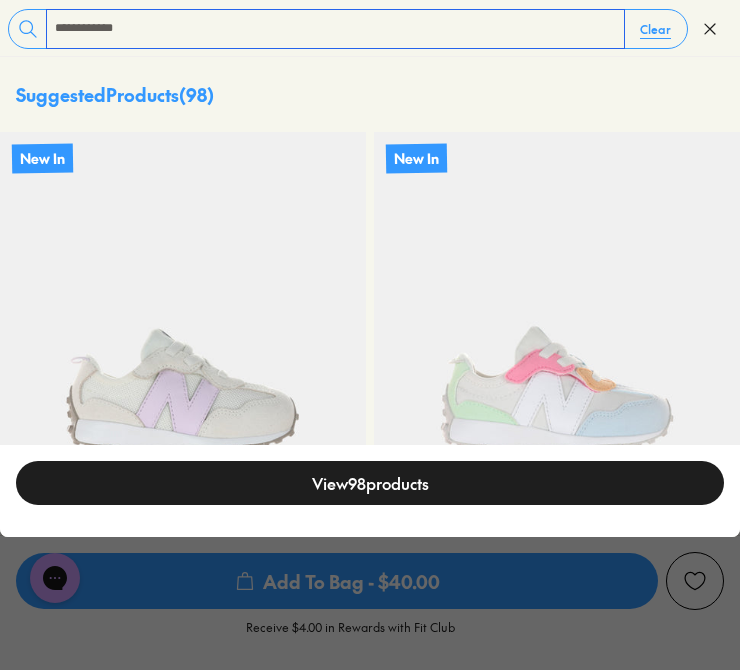 type on "**********" 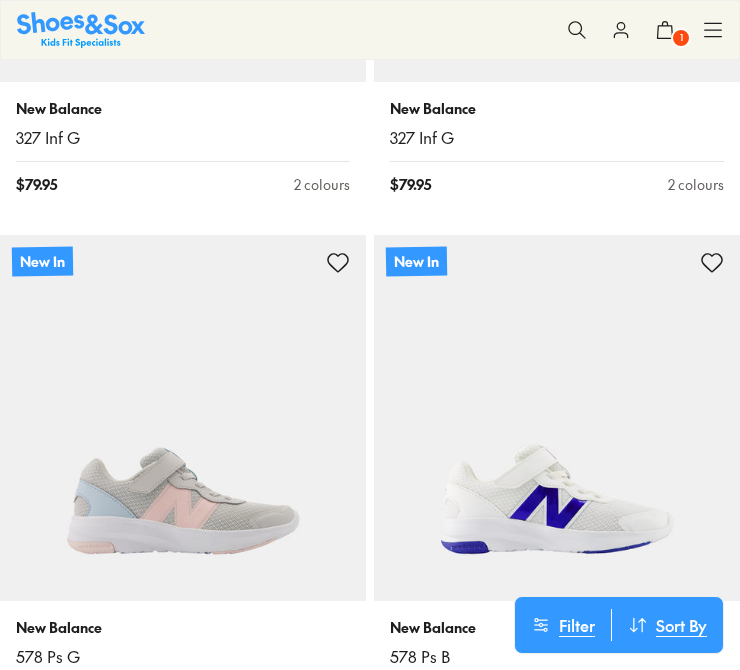scroll, scrollTop: 1240, scrollLeft: 0, axis: vertical 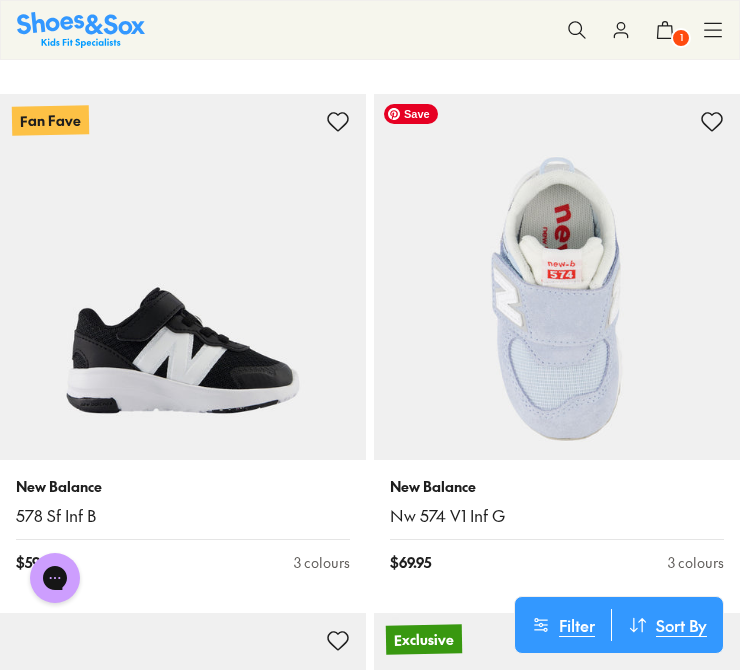 click at bounding box center [557, 277] 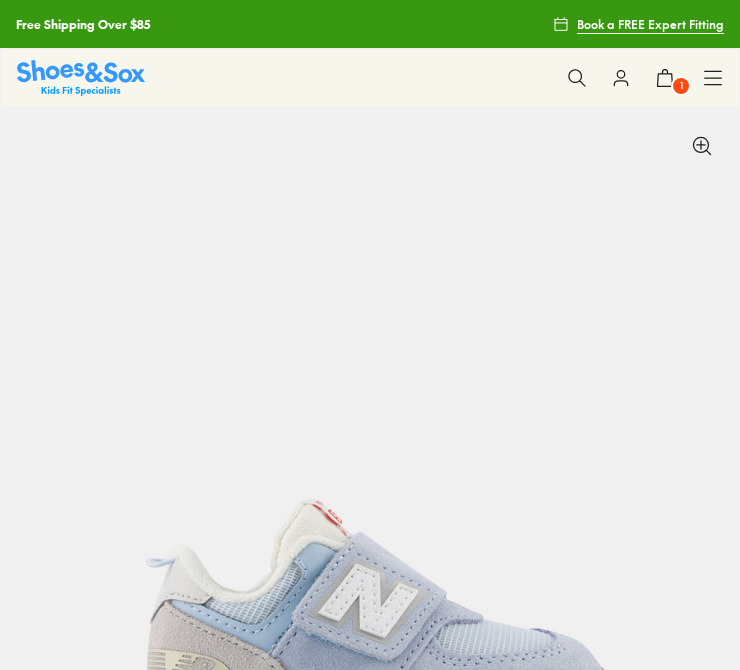 scroll, scrollTop: 400, scrollLeft: 0, axis: vertical 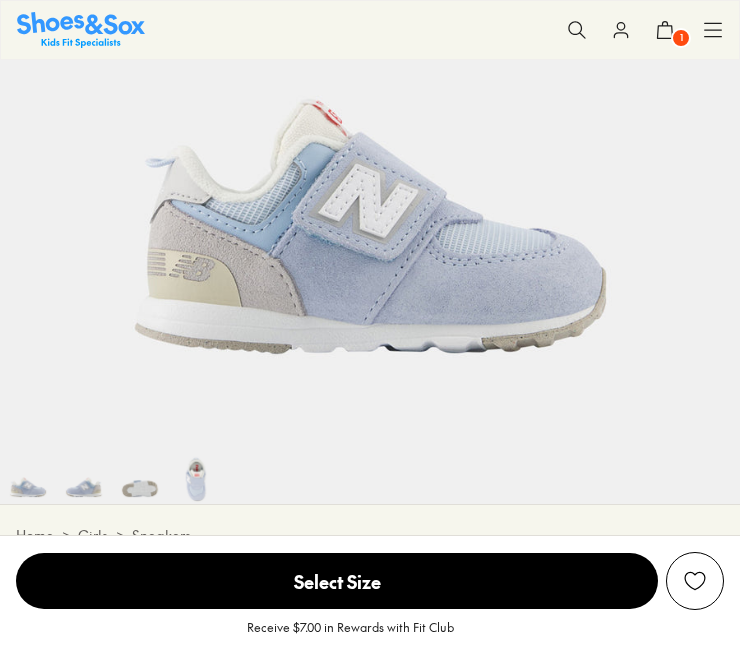 click on "06" at bounding box center (68, 991) 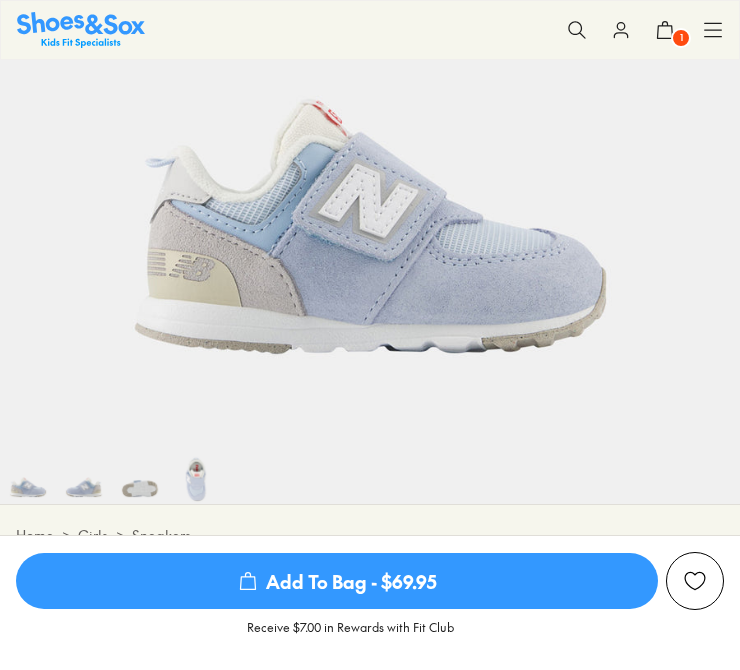 scroll, scrollTop: 960, scrollLeft: 0, axis: vertical 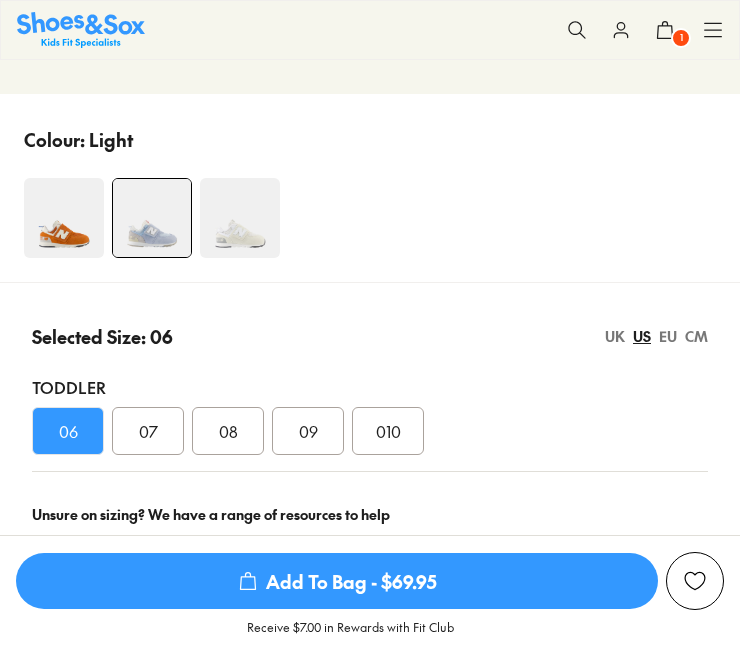 click on "Add To Bag - $69.95" at bounding box center (337, 581) 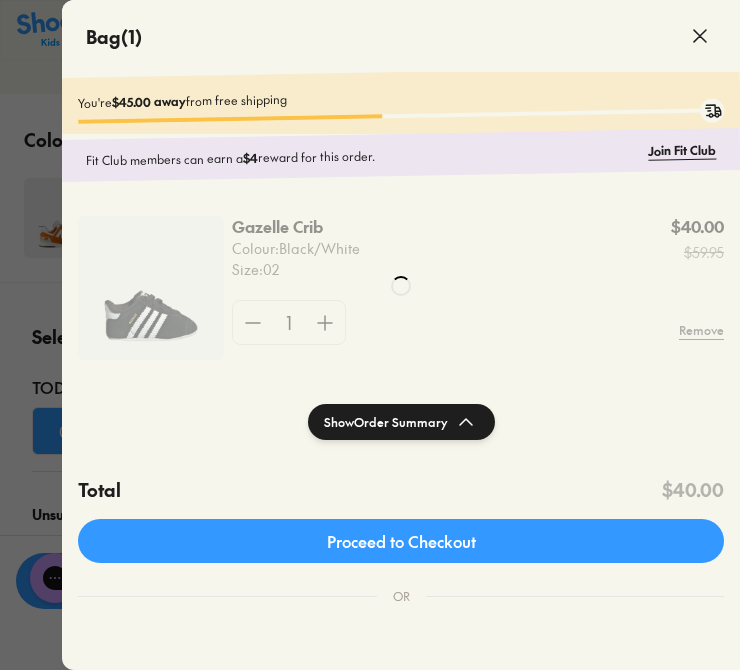 scroll, scrollTop: 0, scrollLeft: 0, axis: both 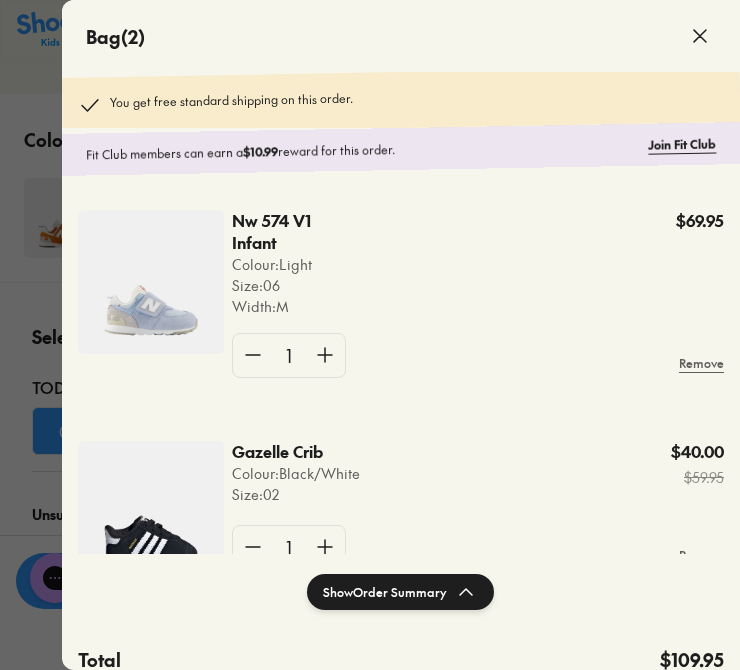 click 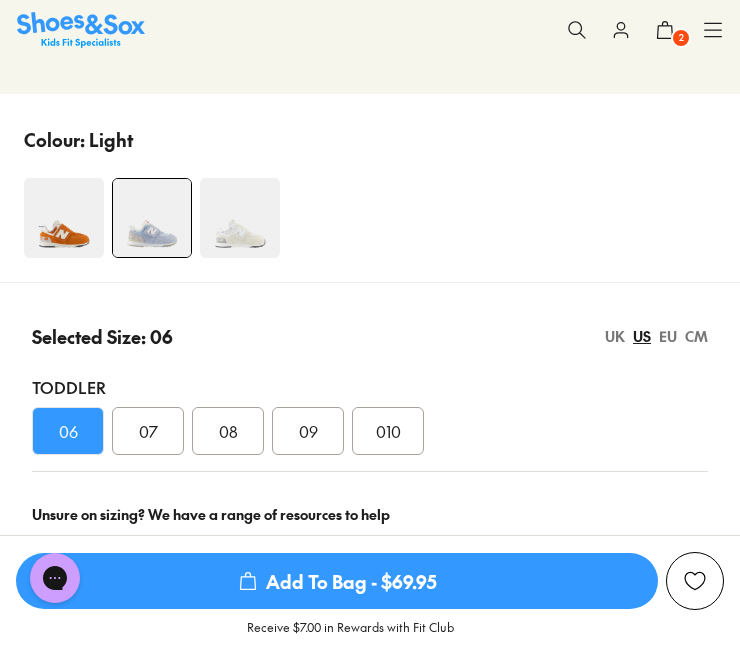 click 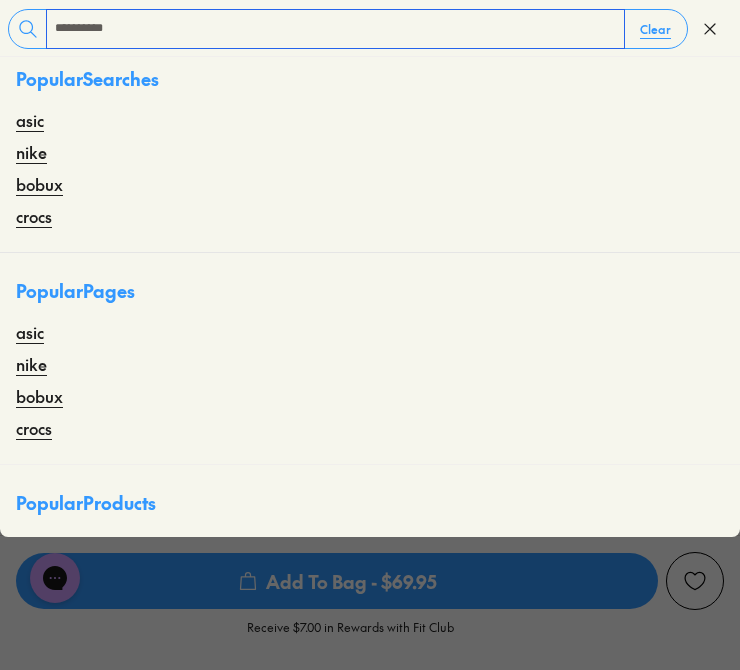 type on "**********" 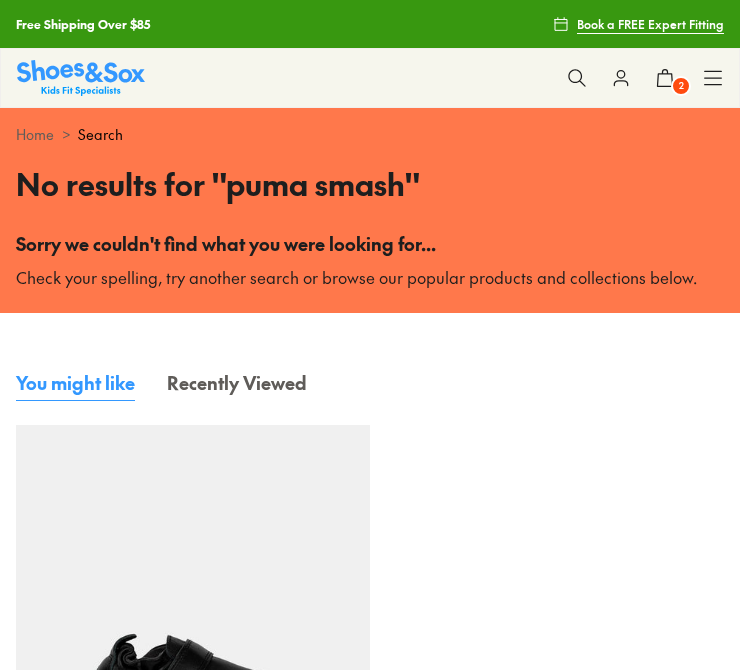 scroll, scrollTop: 0, scrollLeft: 0, axis: both 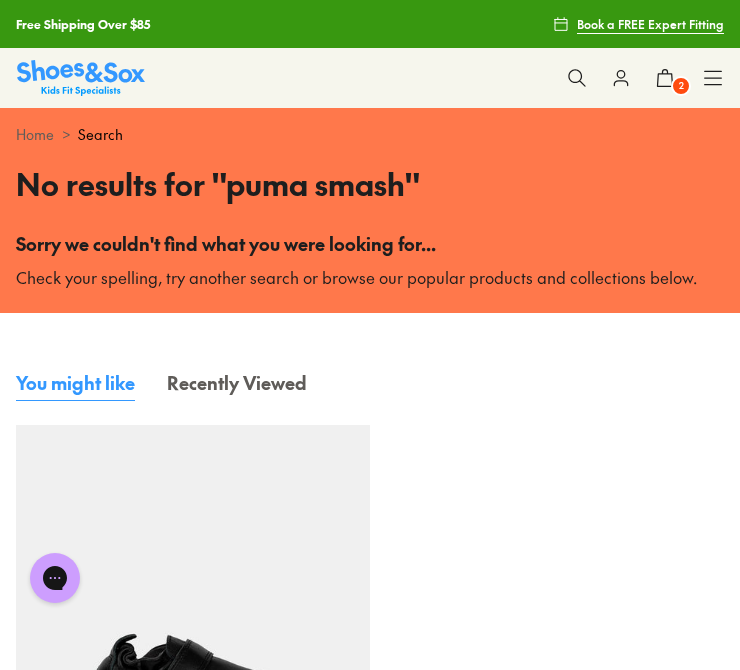 click 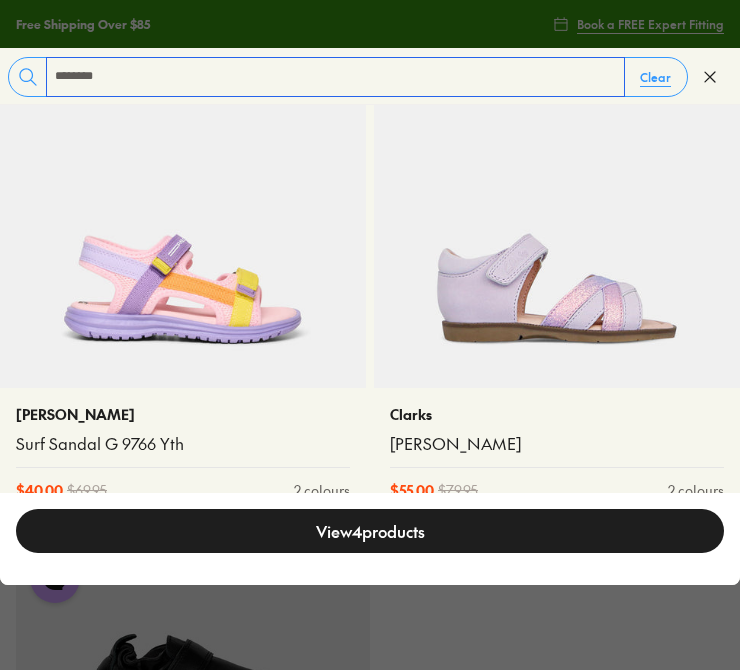scroll, scrollTop: 194, scrollLeft: 0, axis: vertical 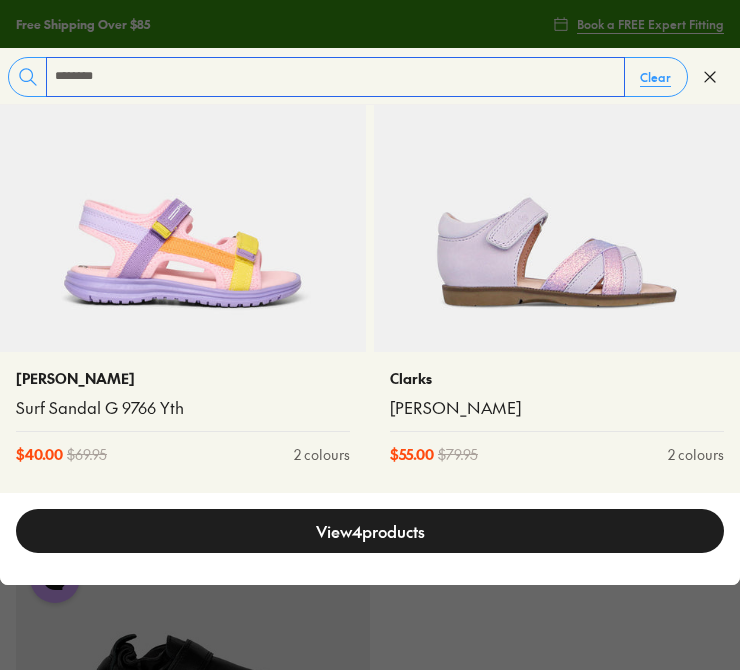 click on "********" at bounding box center [335, 77] 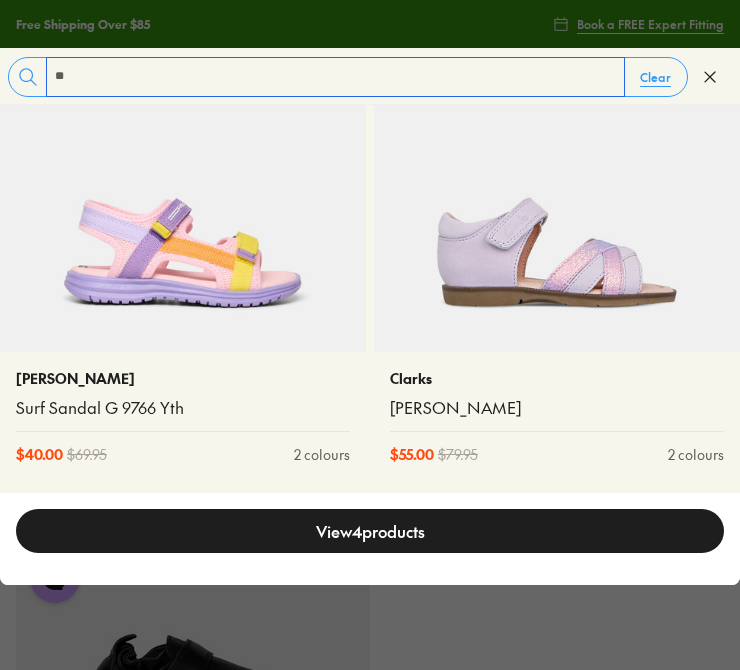 scroll, scrollTop: 0, scrollLeft: 0, axis: both 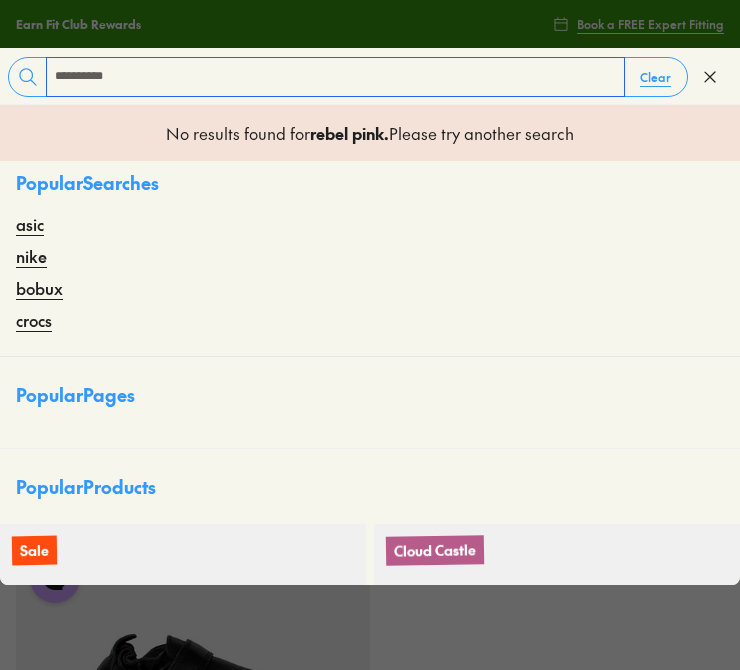 click on "**********" at bounding box center [335, 77] 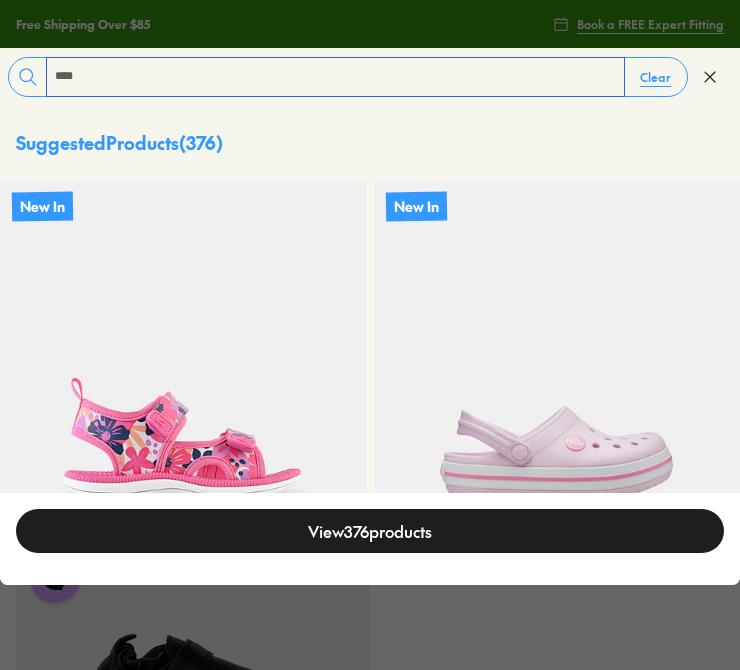 type on "****" 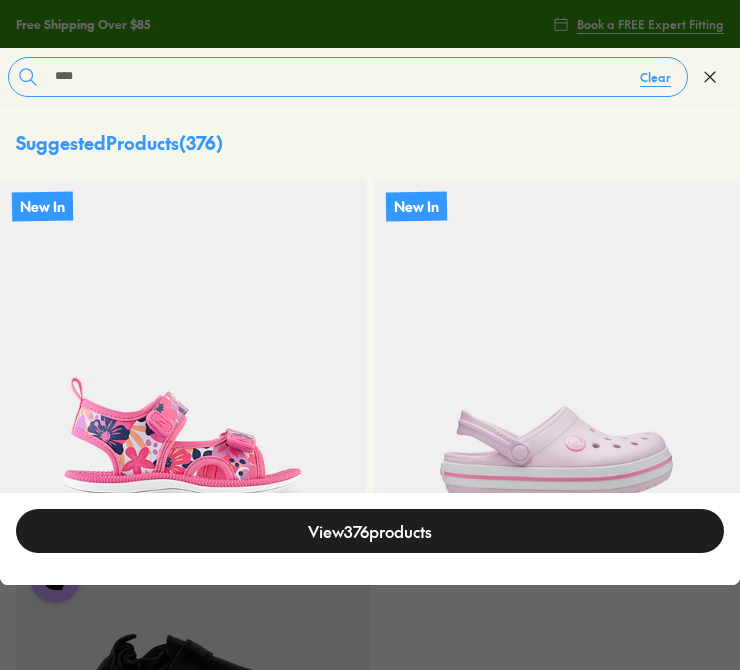 click on "View  376  products" at bounding box center (370, 531) 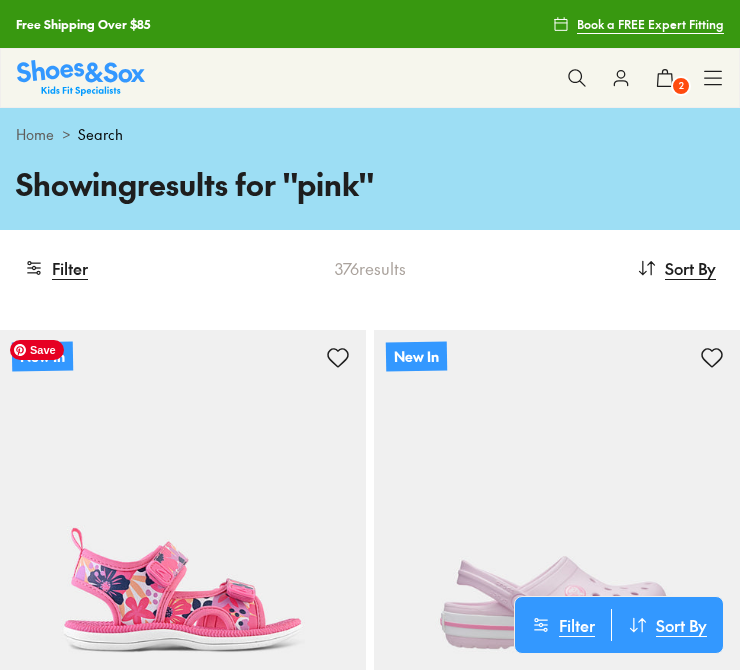 scroll, scrollTop: 0, scrollLeft: 0, axis: both 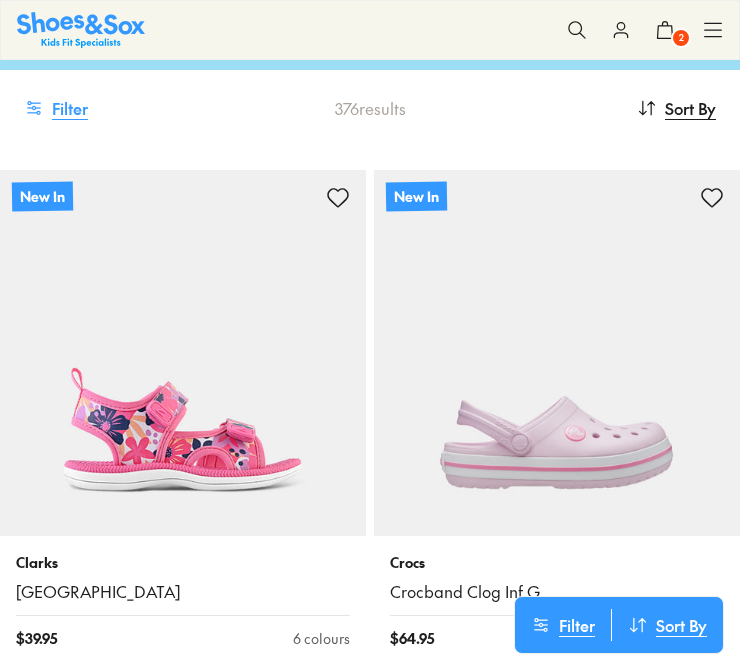 click on "Filter" at bounding box center (56, 108) 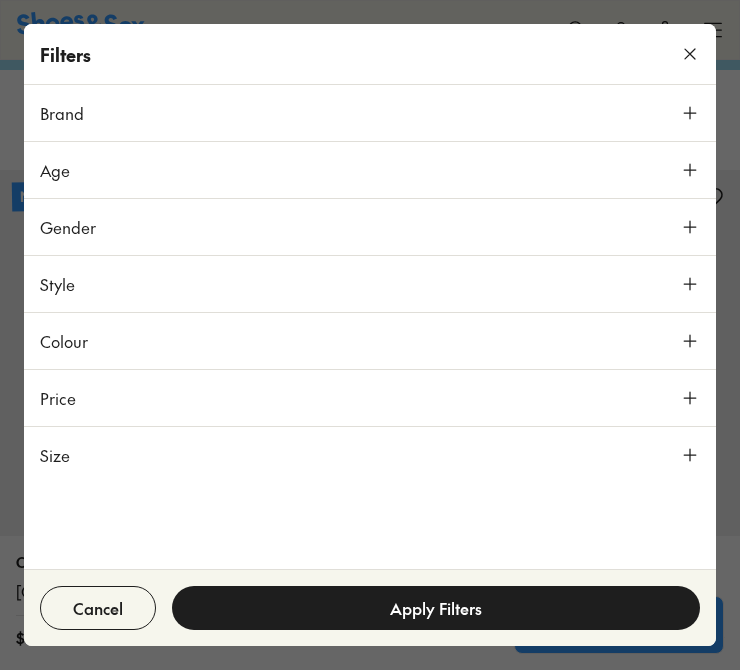 click on "Age" at bounding box center (370, 170) 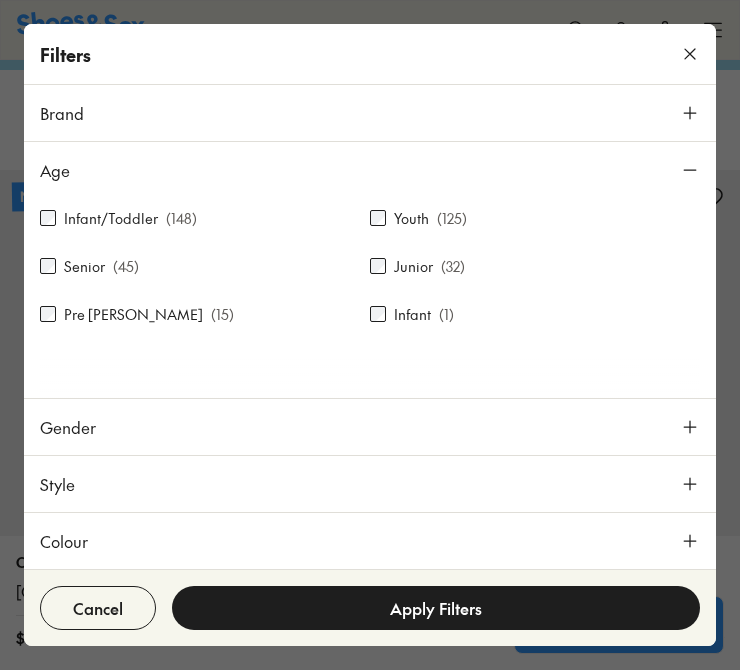 scroll, scrollTop: 0, scrollLeft: 0, axis: both 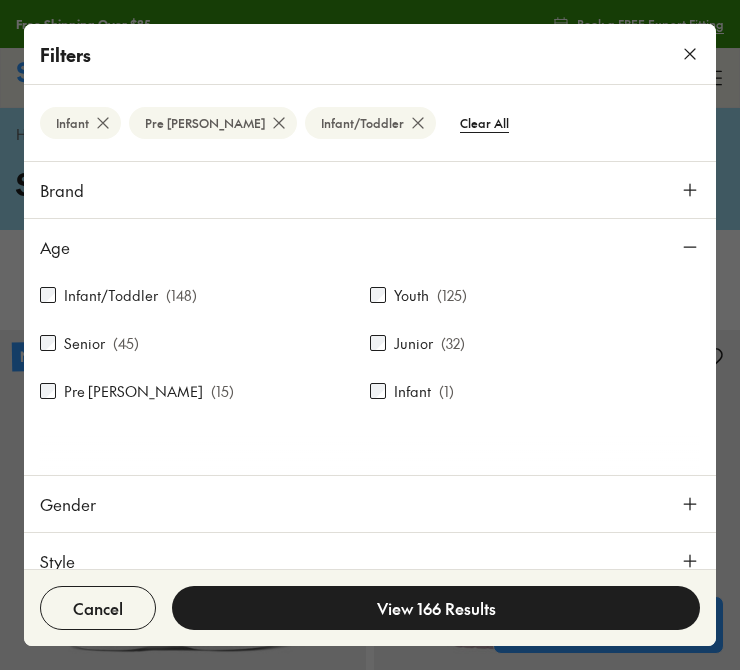 click on "View 166 Results" at bounding box center (436, 608) 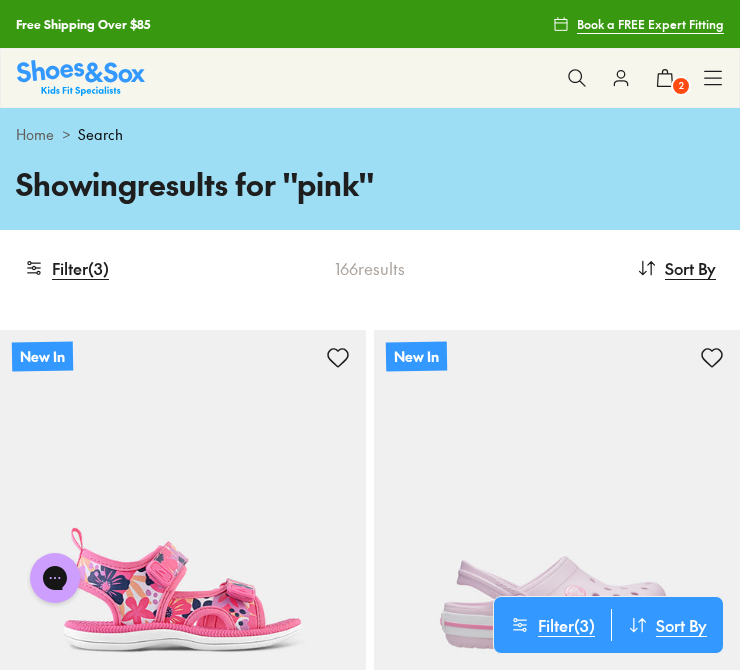 type 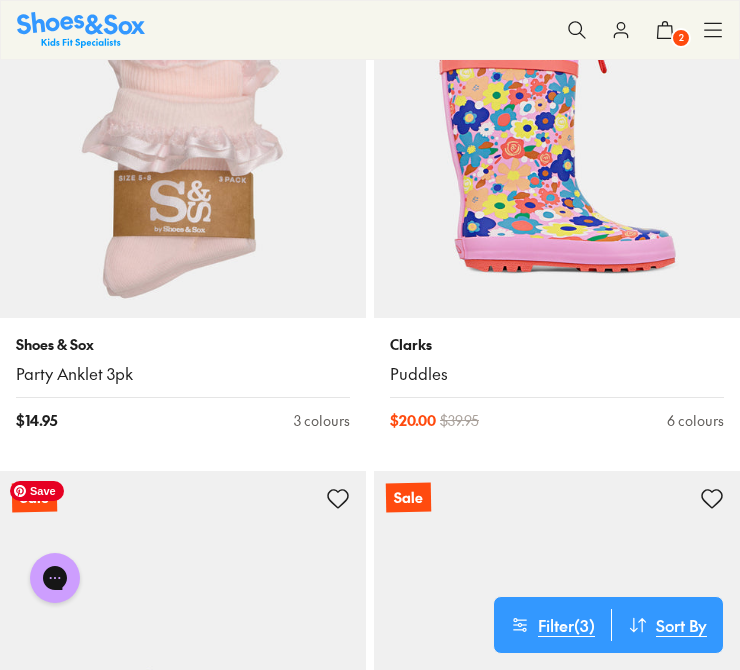 scroll, scrollTop: 4560, scrollLeft: 0, axis: vertical 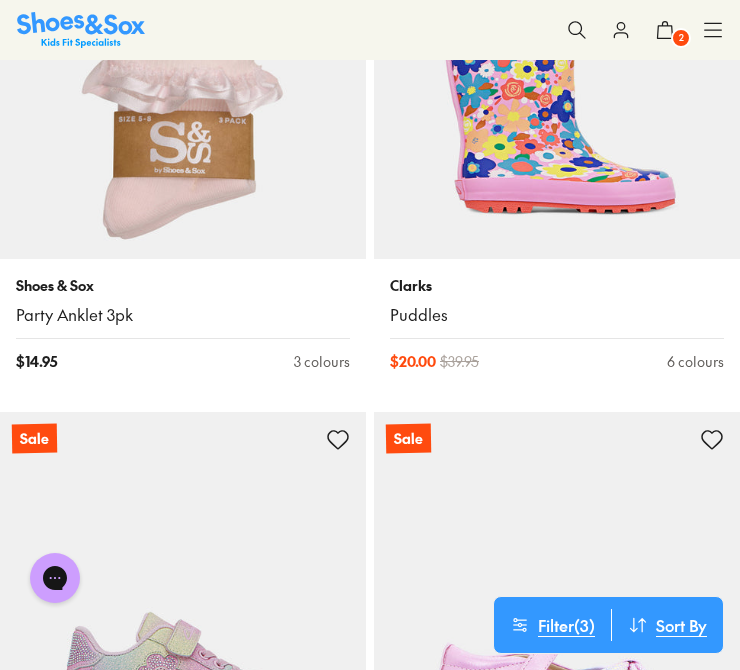 click 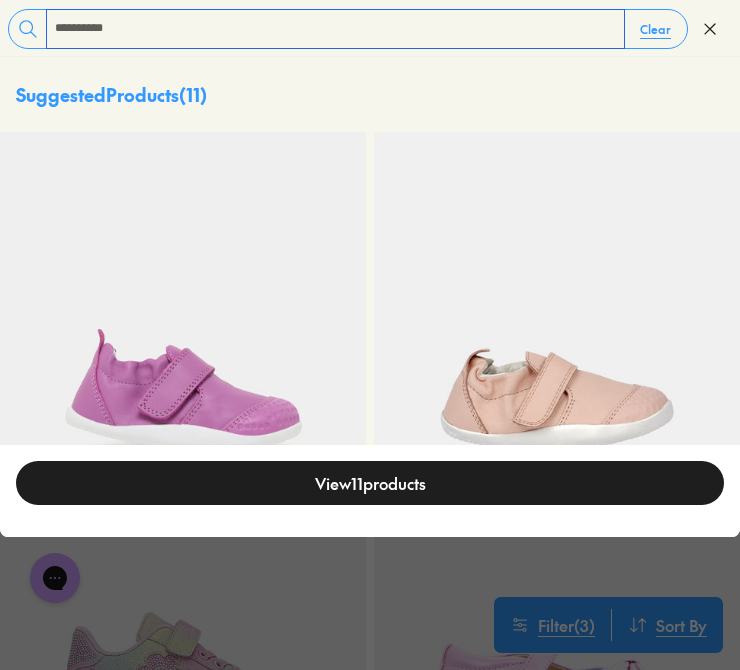 type on "**********" 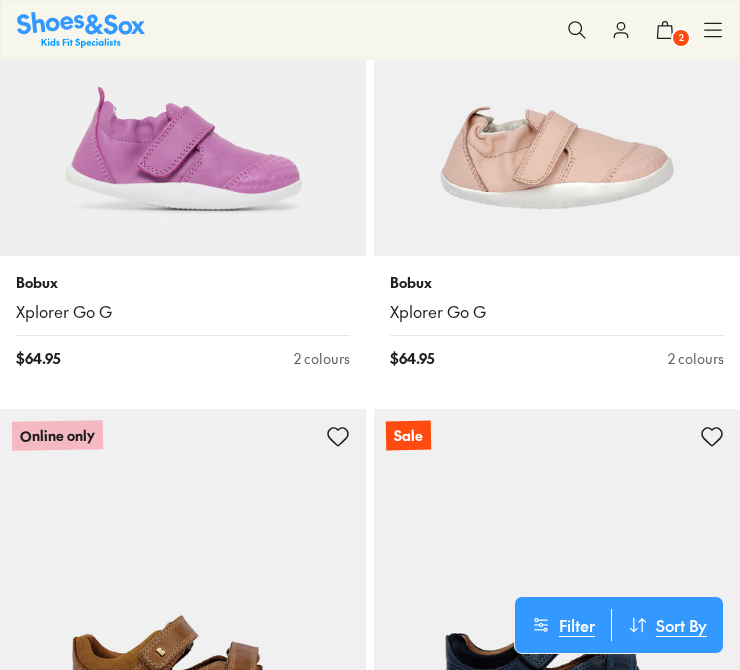 scroll, scrollTop: 440, scrollLeft: 0, axis: vertical 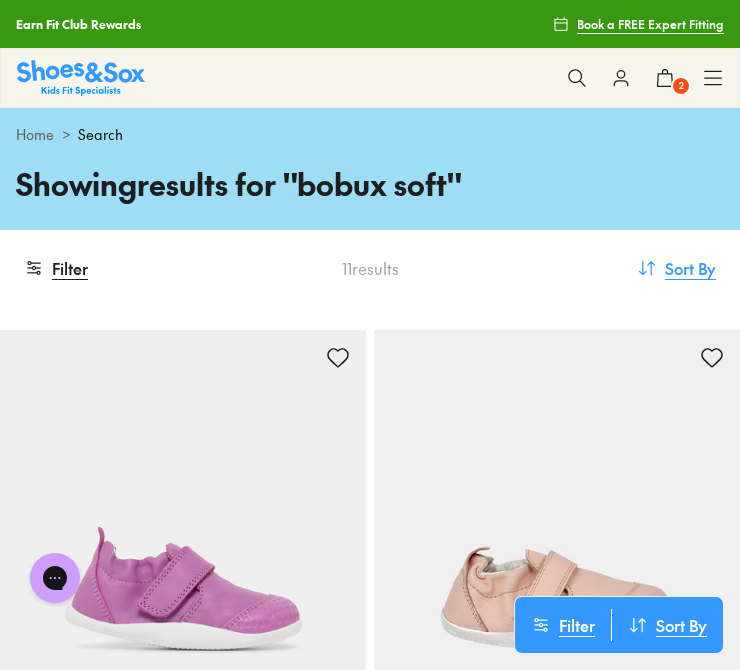 click on "Sort By" at bounding box center [690, 268] 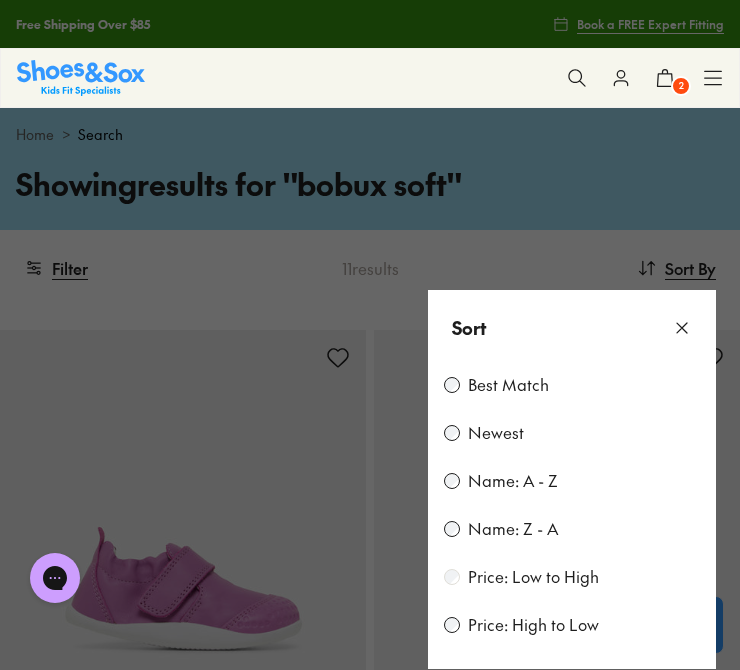 scroll, scrollTop: 160, scrollLeft: 0, axis: vertical 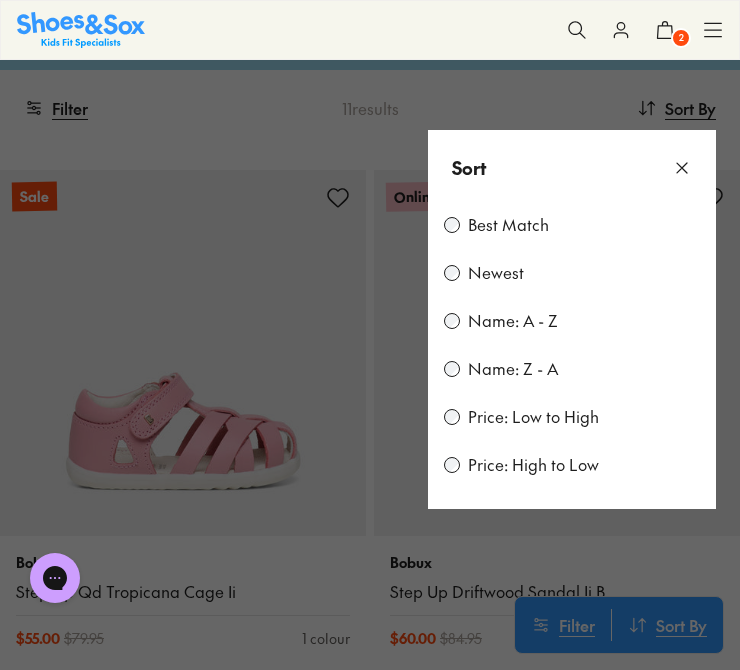 click 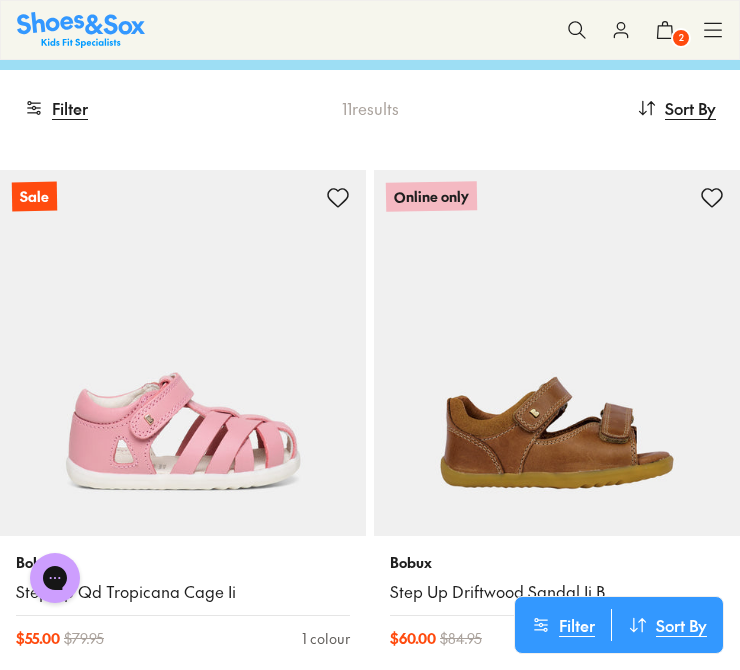 type 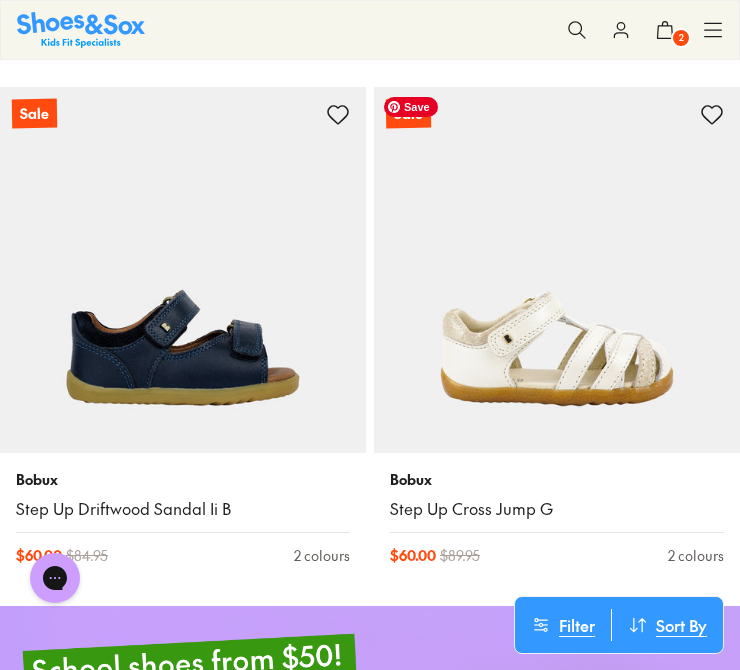 scroll, scrollTop: 760, scrollLeft: 0, axis: vertical 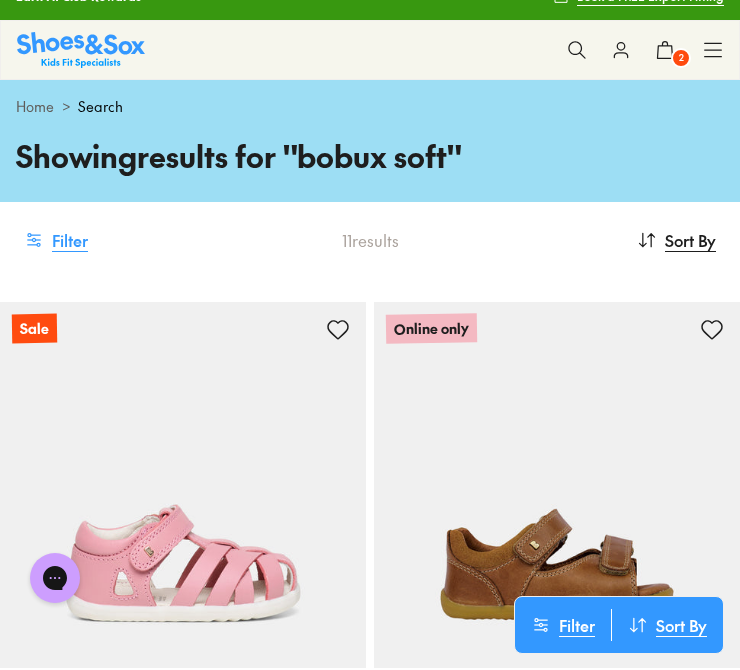 click on "Filter" at bounding box center (56, 240) 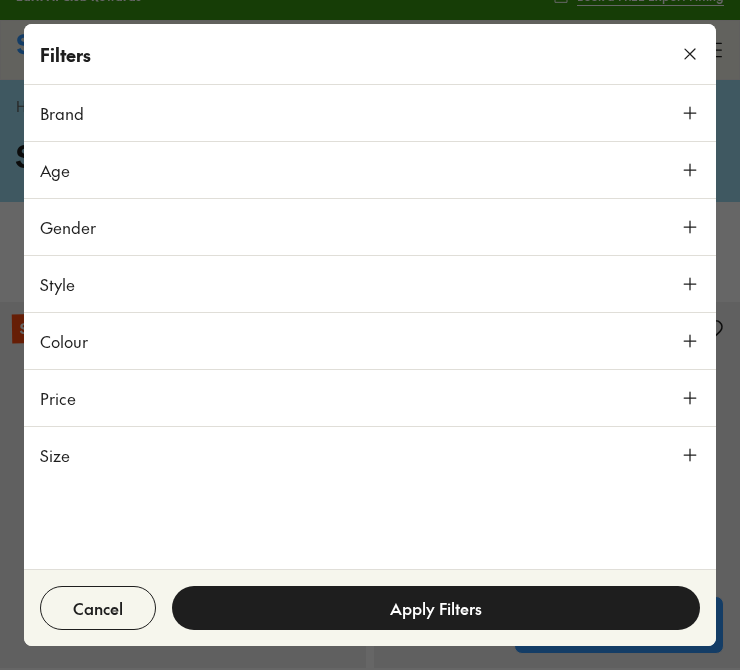 click on "Size" at bounding box center [370, 455] 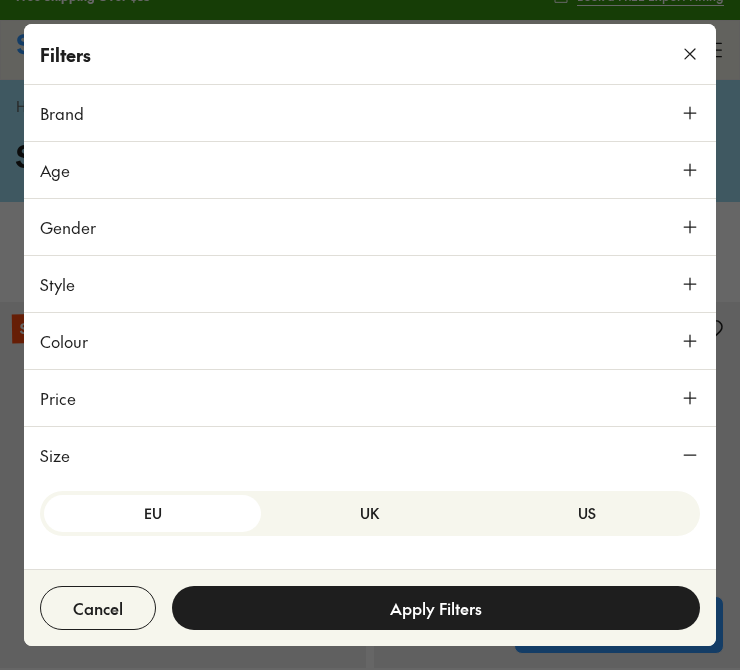 click on "US" at bounding box center [587, 513] 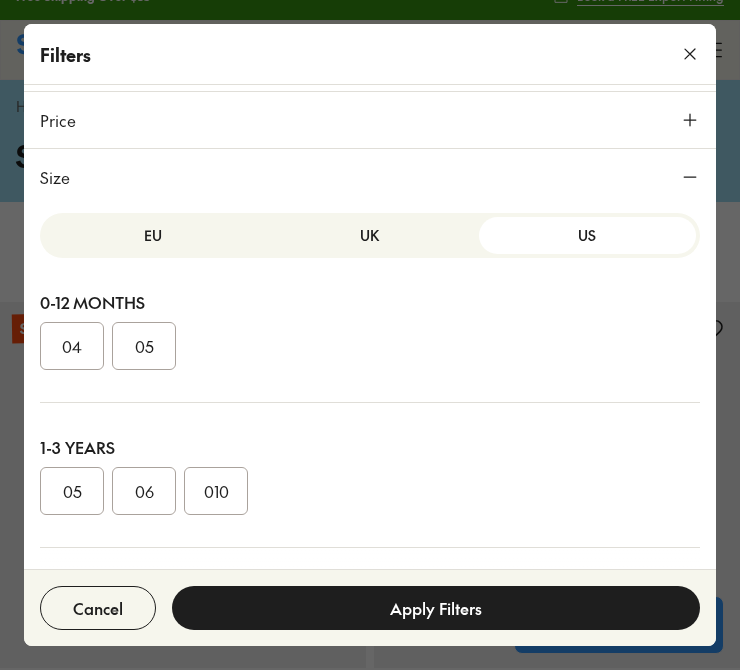 scroll, scrollTop: 279, scrollLeft: 0, axis: vertical 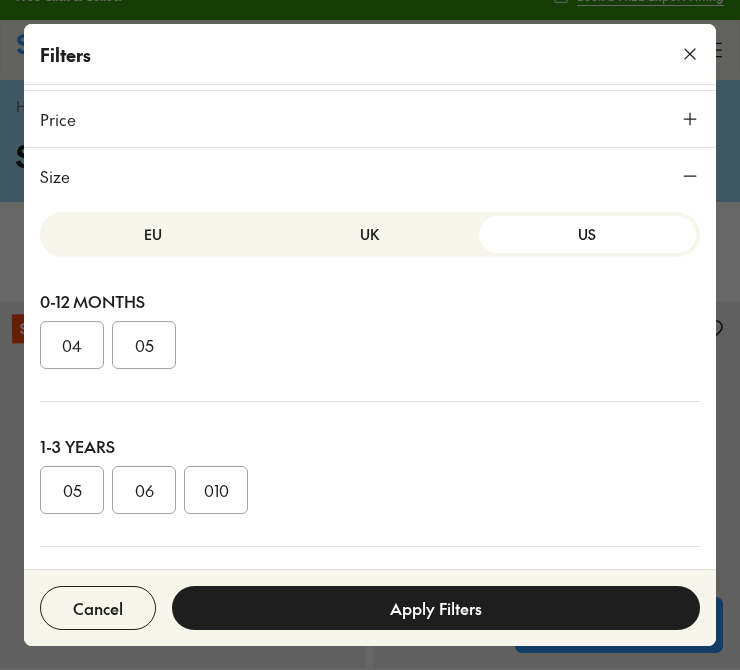 click on "04" at bounding box center [72, 345] 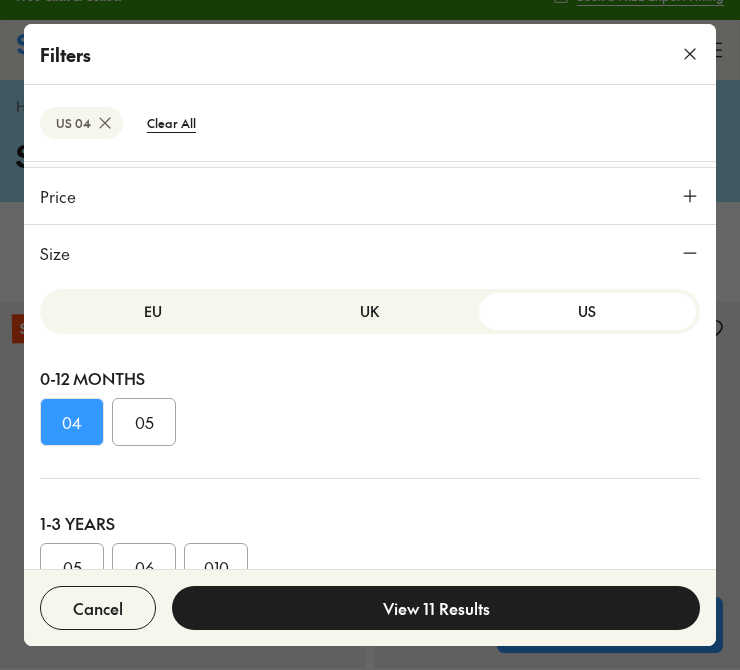 scroll, scrollTop: 167, scrollLeft: 0, axis: vertical 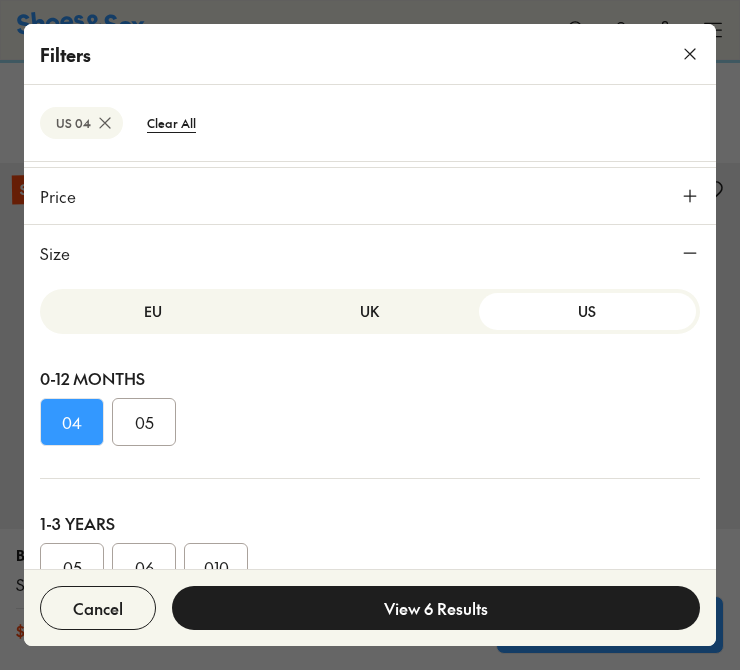 click on "View 6 Results" at bounding box center (436, 608) 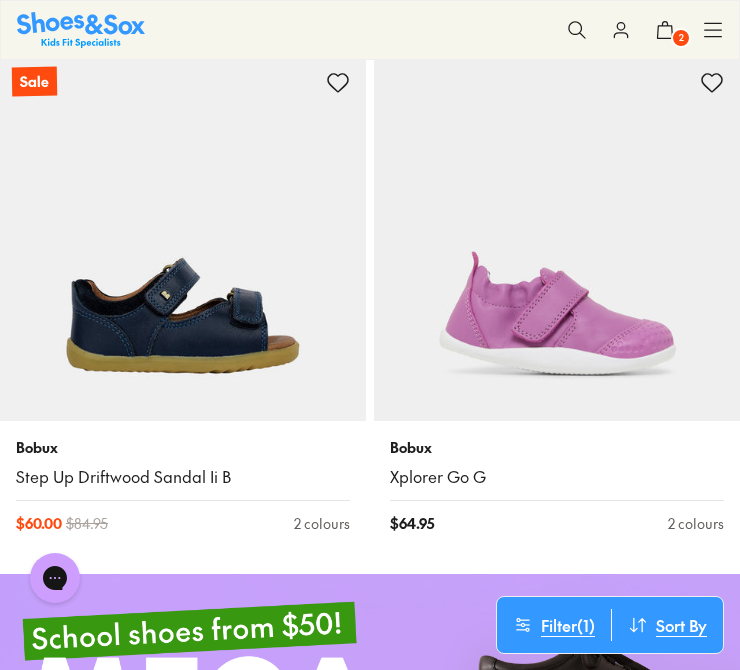 scroll, scrollTop: 797, scrollLeft: 0, axis: vertical 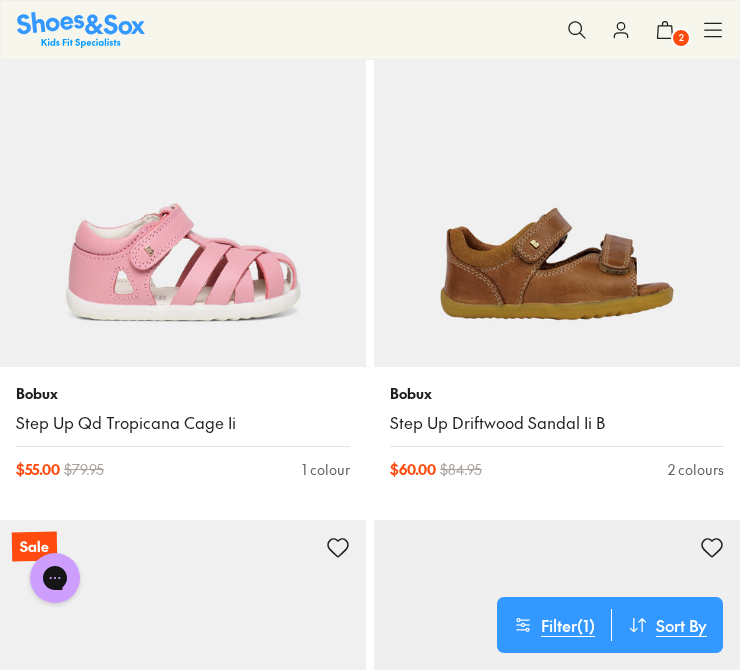 click 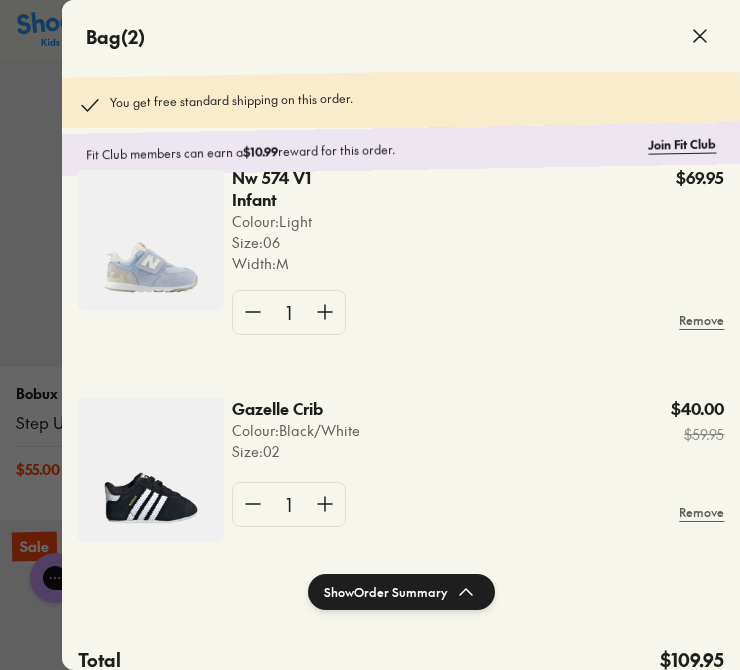 scroll, scrollTop: 62, scrollLeft: 0, axis: vertical 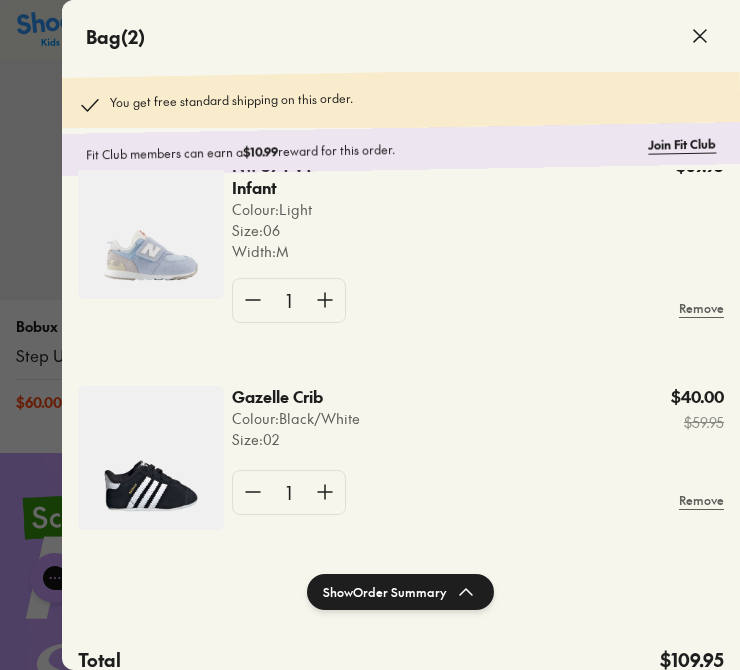 click on "Show  Order Summary" 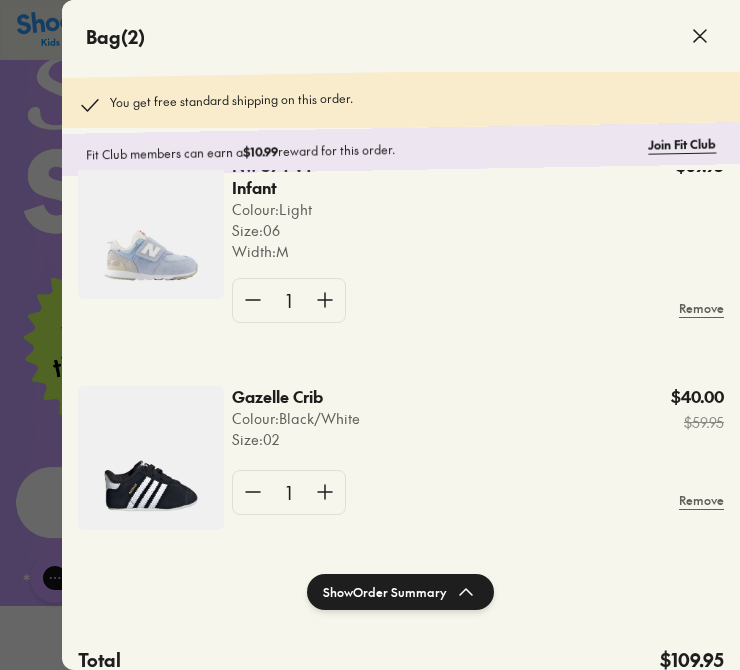 click on "Nw 574 V1 Infant Colour:  Light Size :  06 Width :  M $69.95 1 Remove Gazelle Crib Colour:  Black/White Size :  02 $40.00 $59.95 1 Remove" 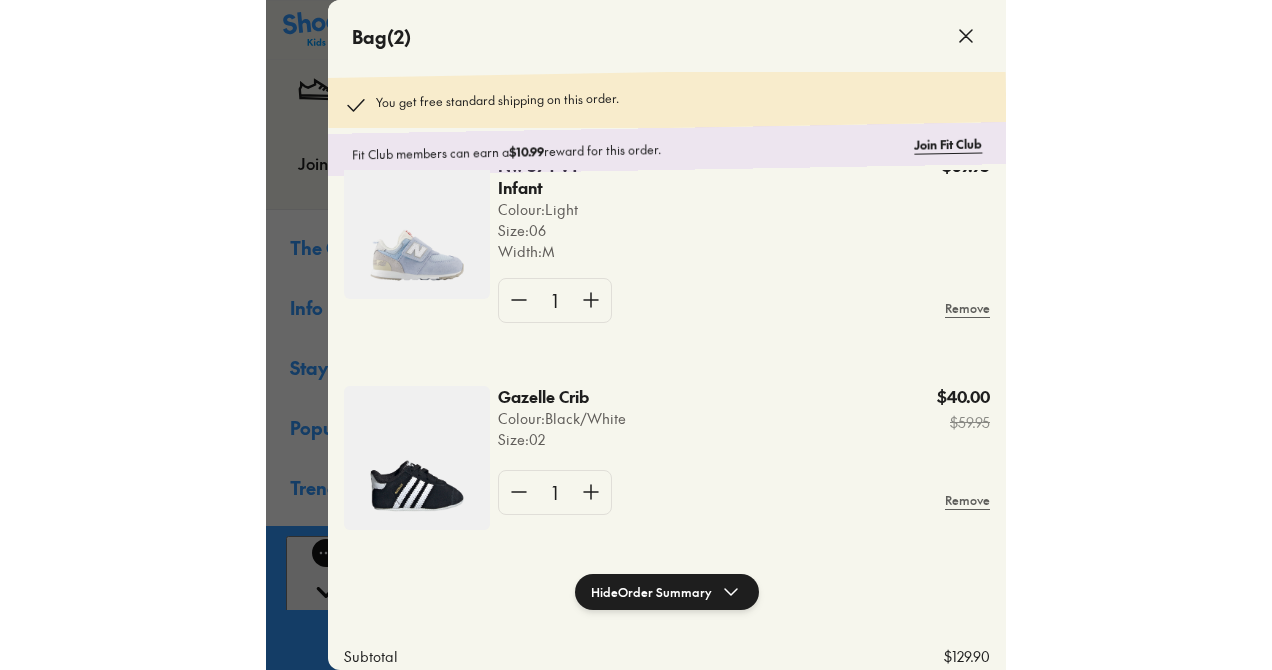 scroll, scrollTop: 1446, scrollLeft: 0, axis: vertical 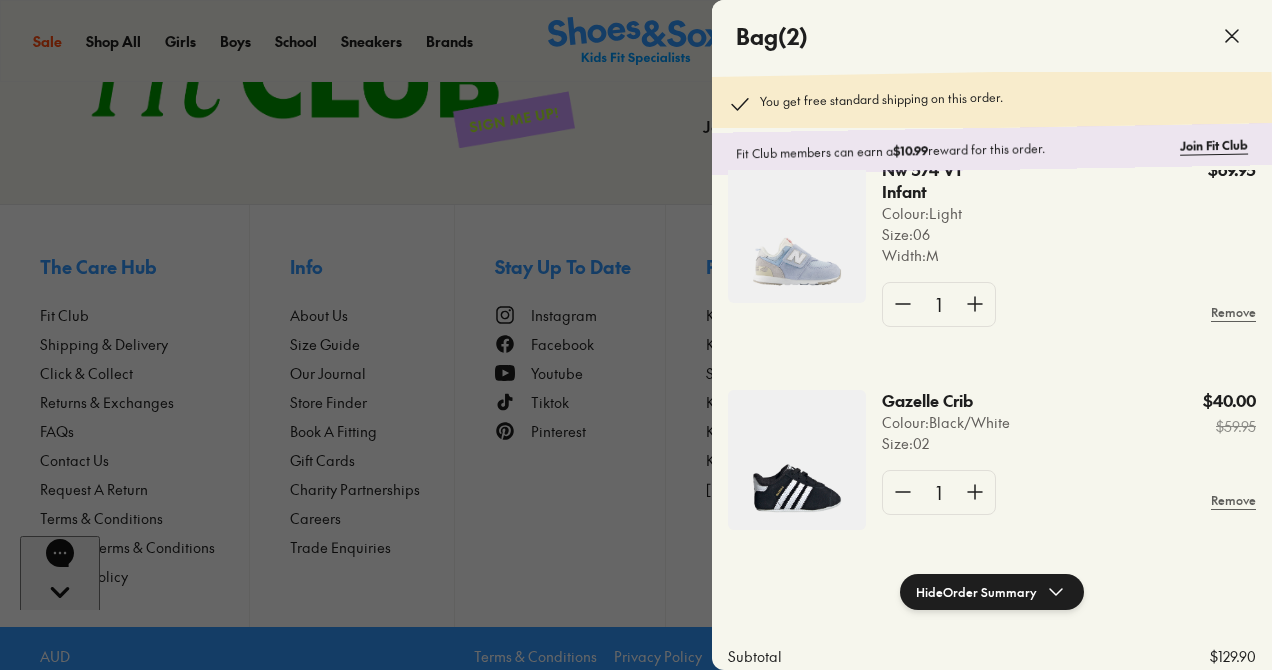 click 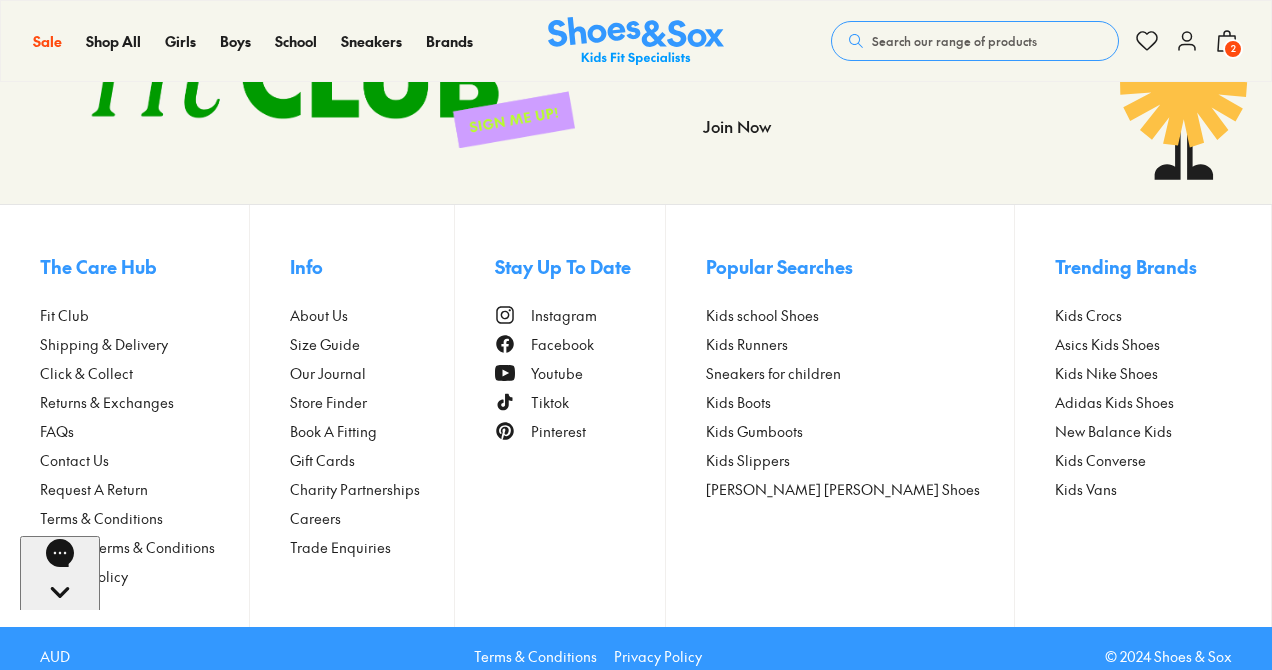 click on "2" at bounding box center [1233, 49] 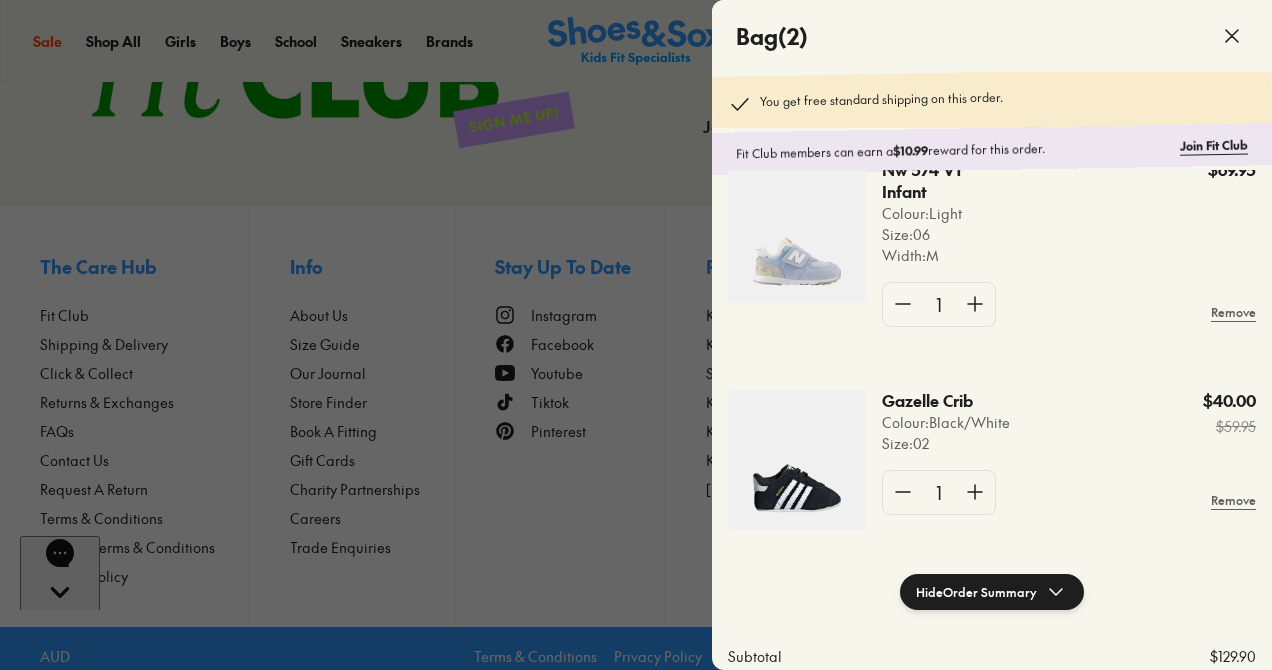 click on "Subtotal $129.90" 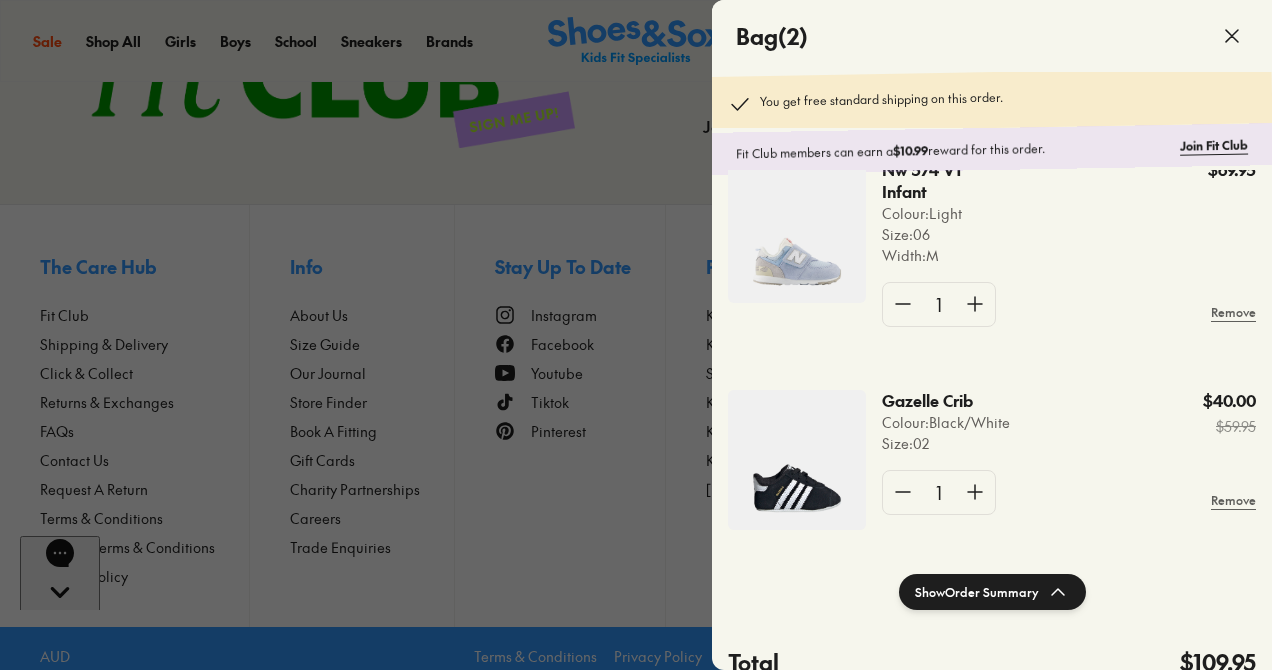click 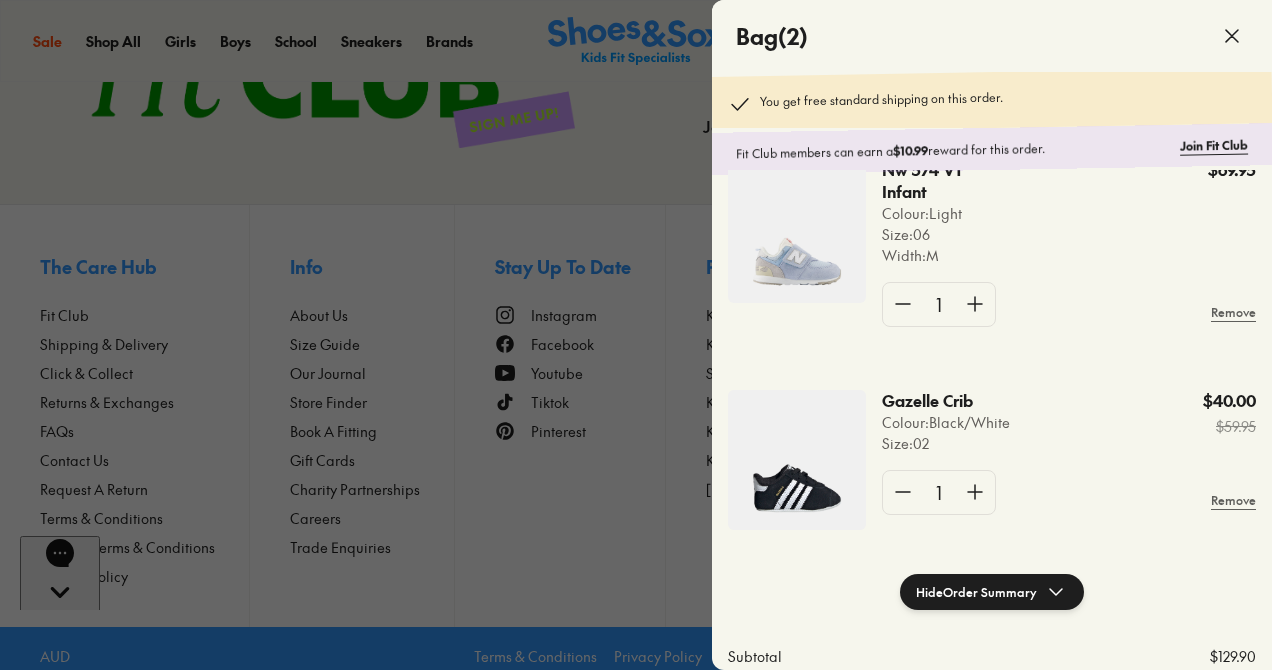 click on "Hide  Order Summary" 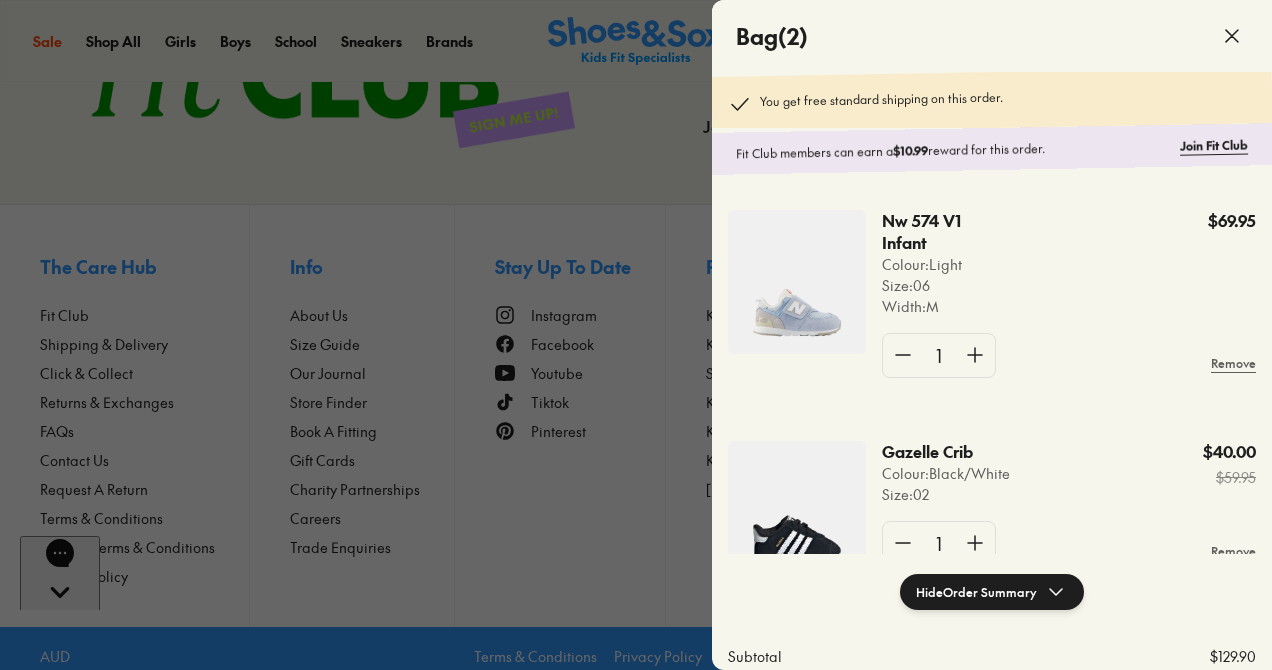 scroll, scrollTop: 58, scrollLeft: 0, axis: vertical 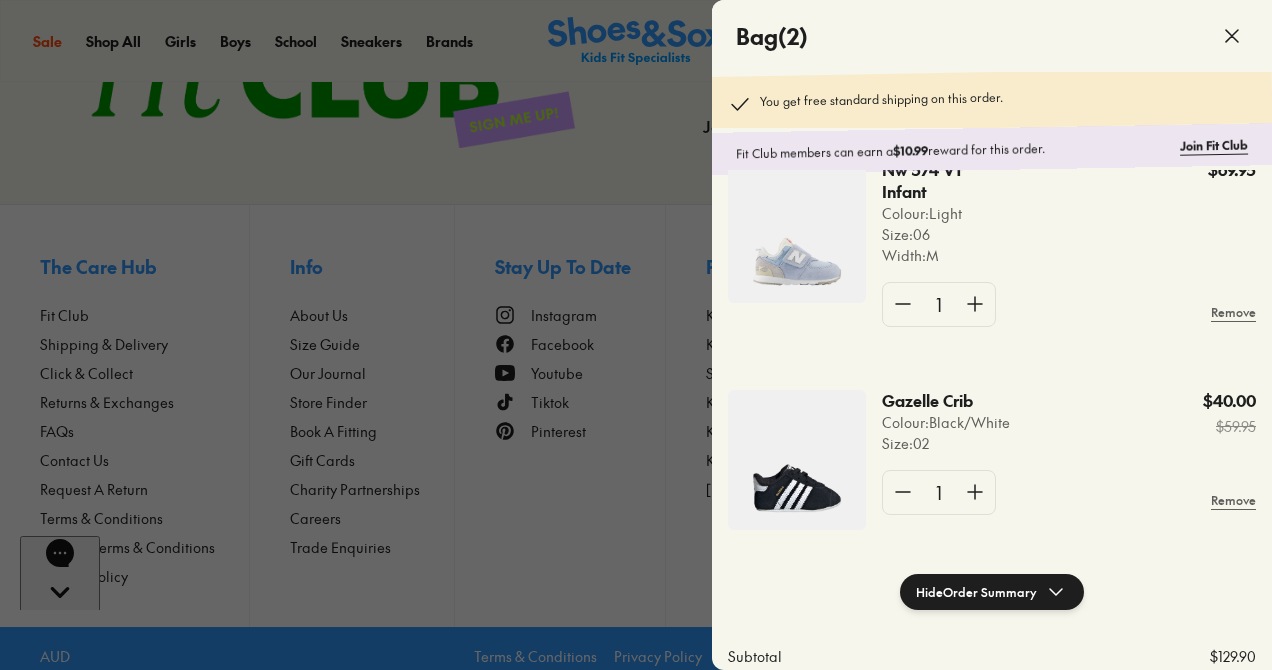 click on "Hide  Order Summary" 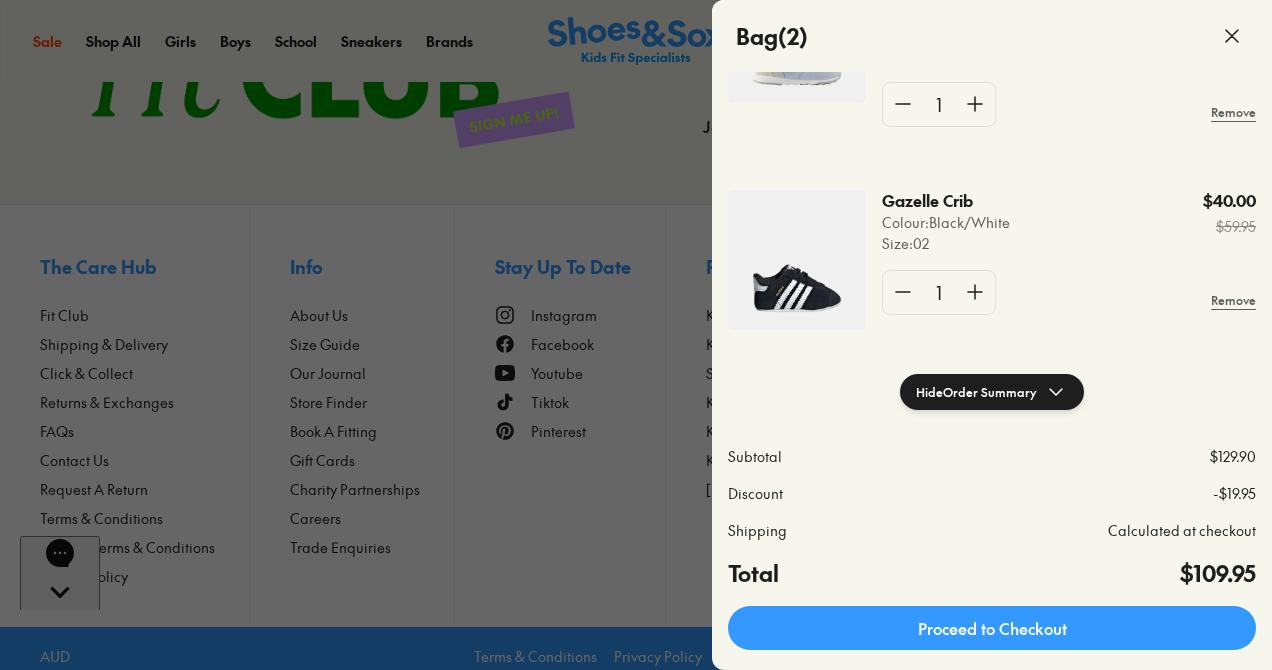 scroll, scrollTop: 240, scrollLeft: 0, axis: vertical 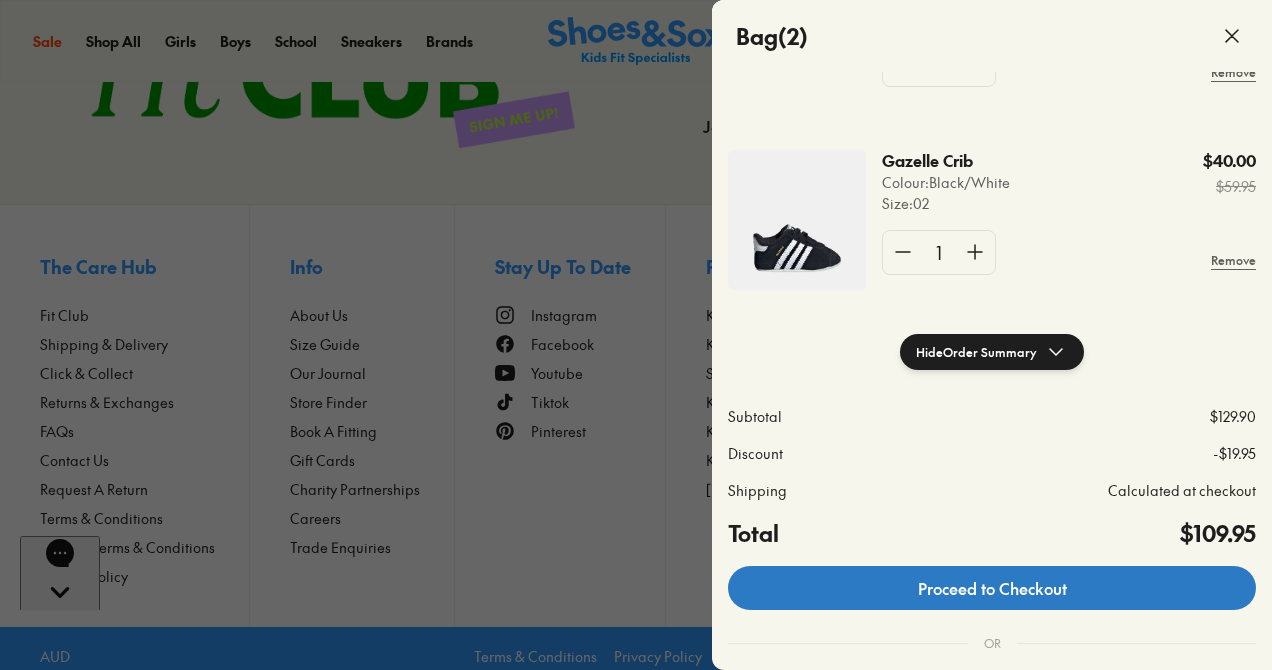 click on "Proceed to Checkout" 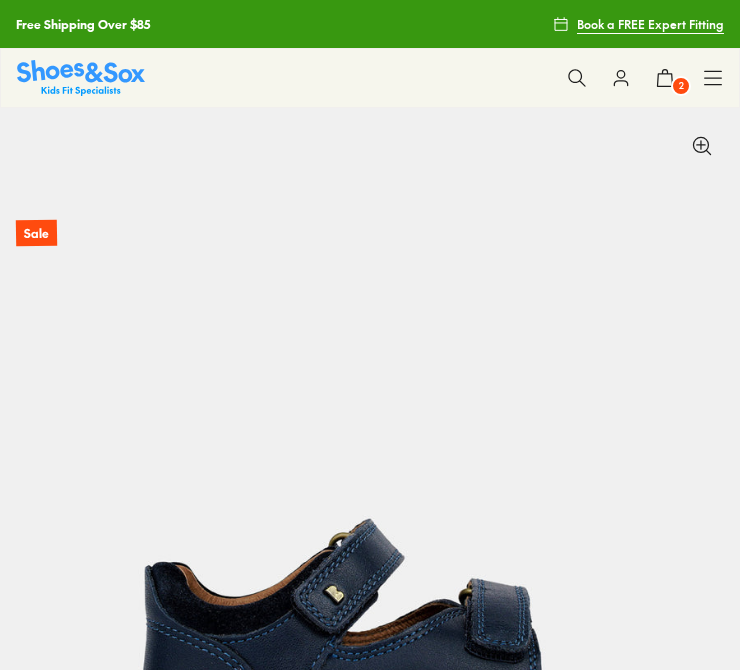 select on "*" 